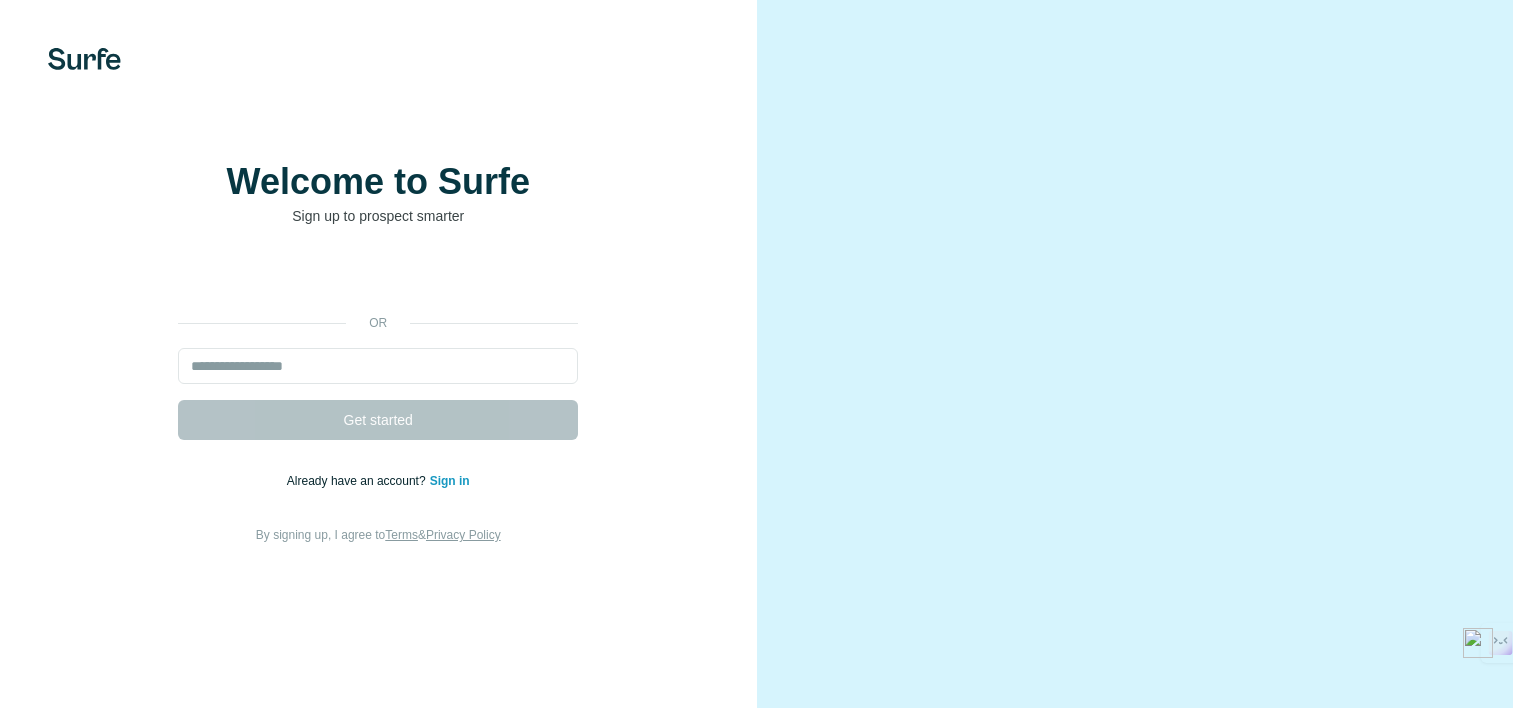 scroll, scrollTop: 0, scrollLeft: 0, axis: both 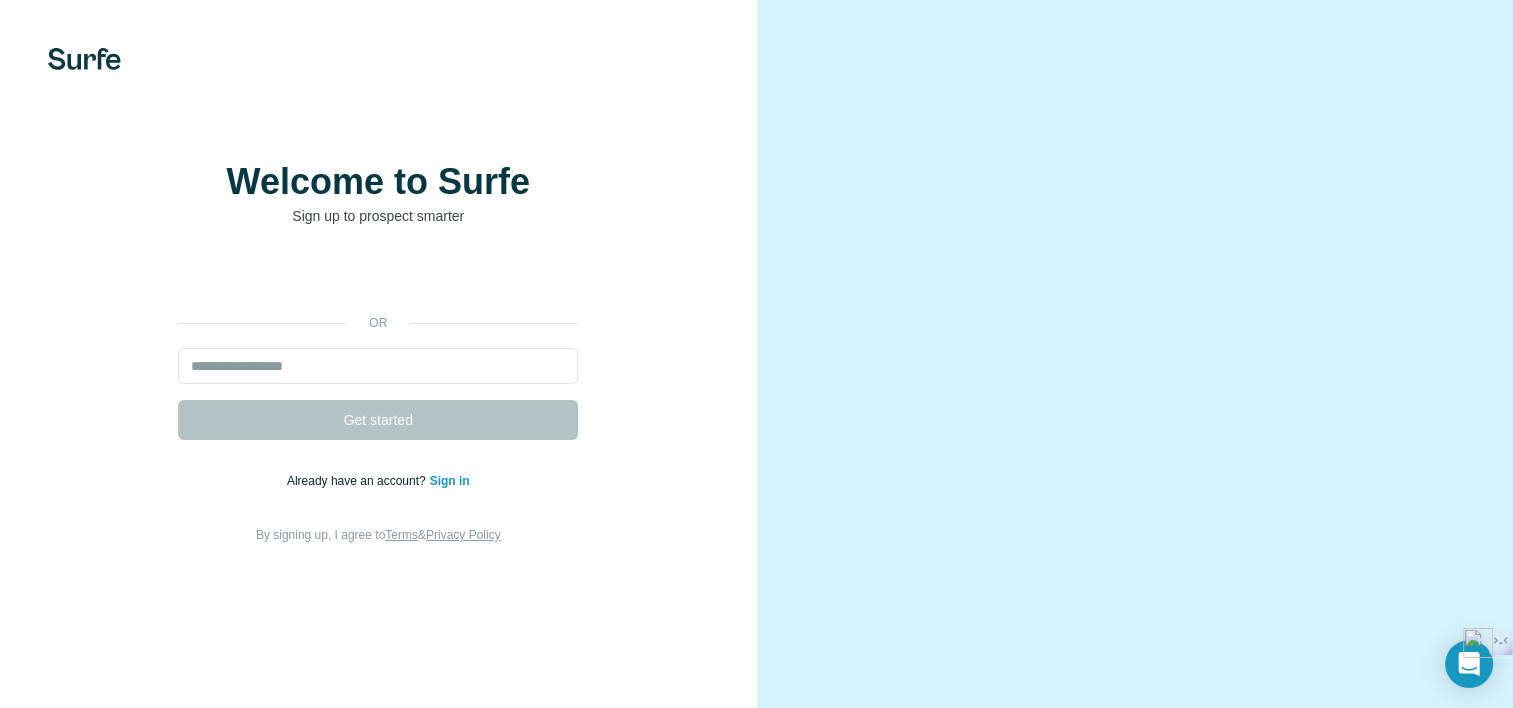 type on "**********" 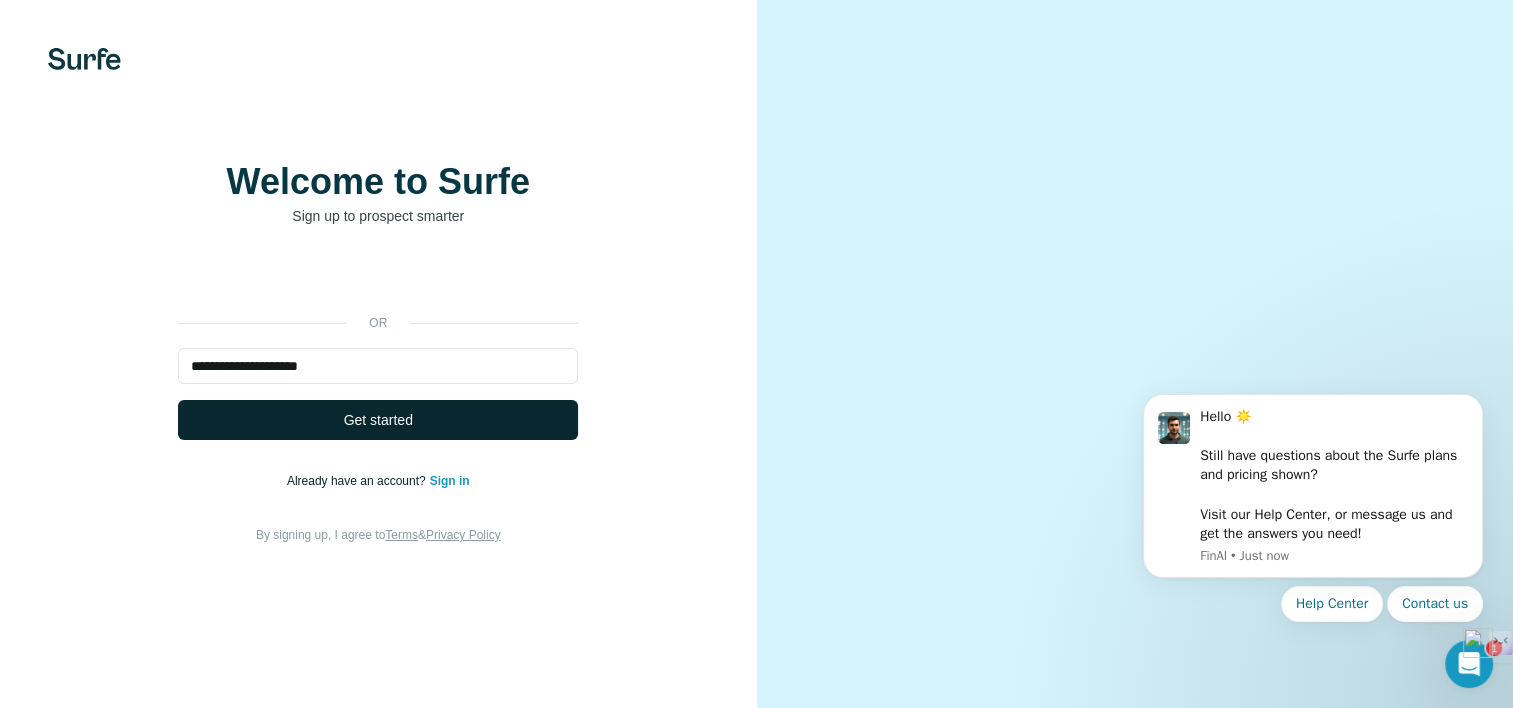 scroll, scrollTop: 0, scrollLeft: 0, axis: both 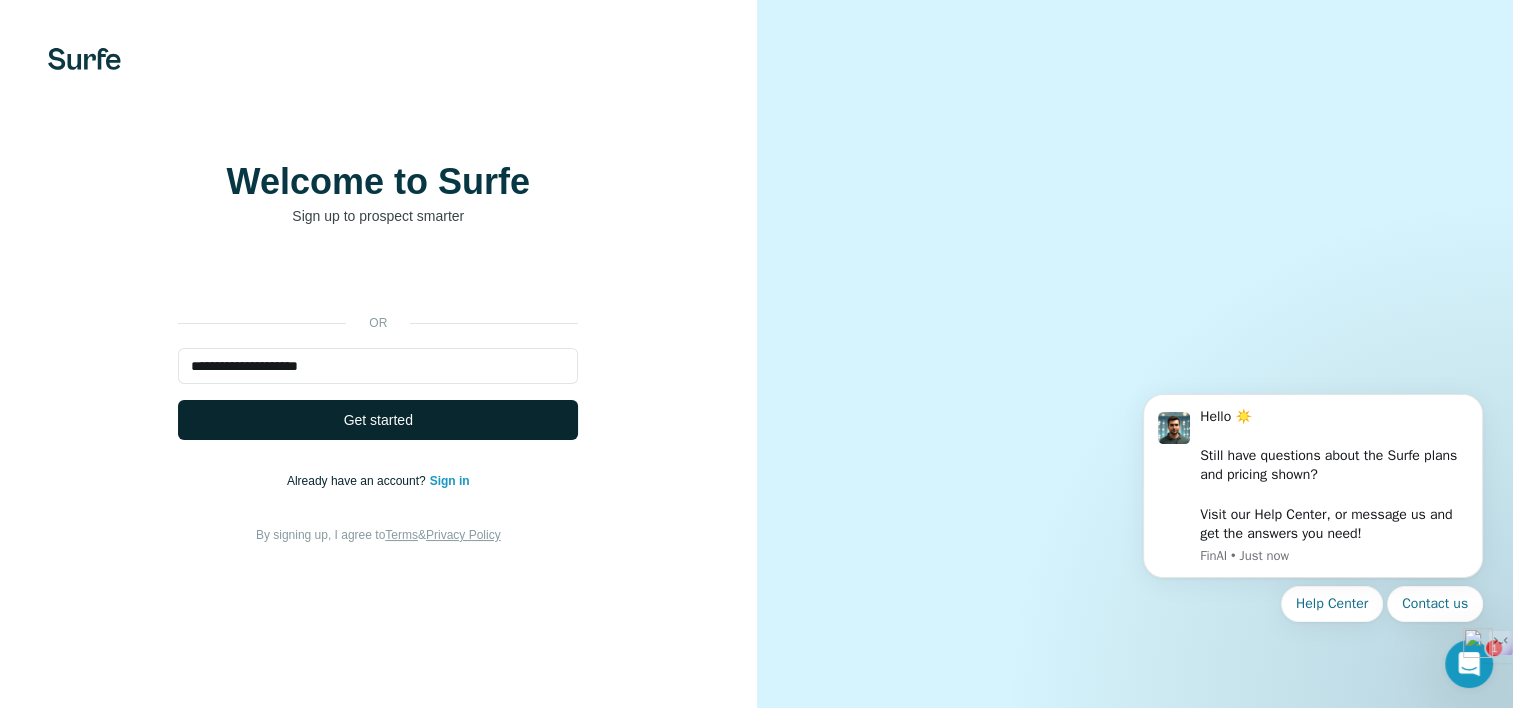 click on "Get started" at bounding box center [378, 420] 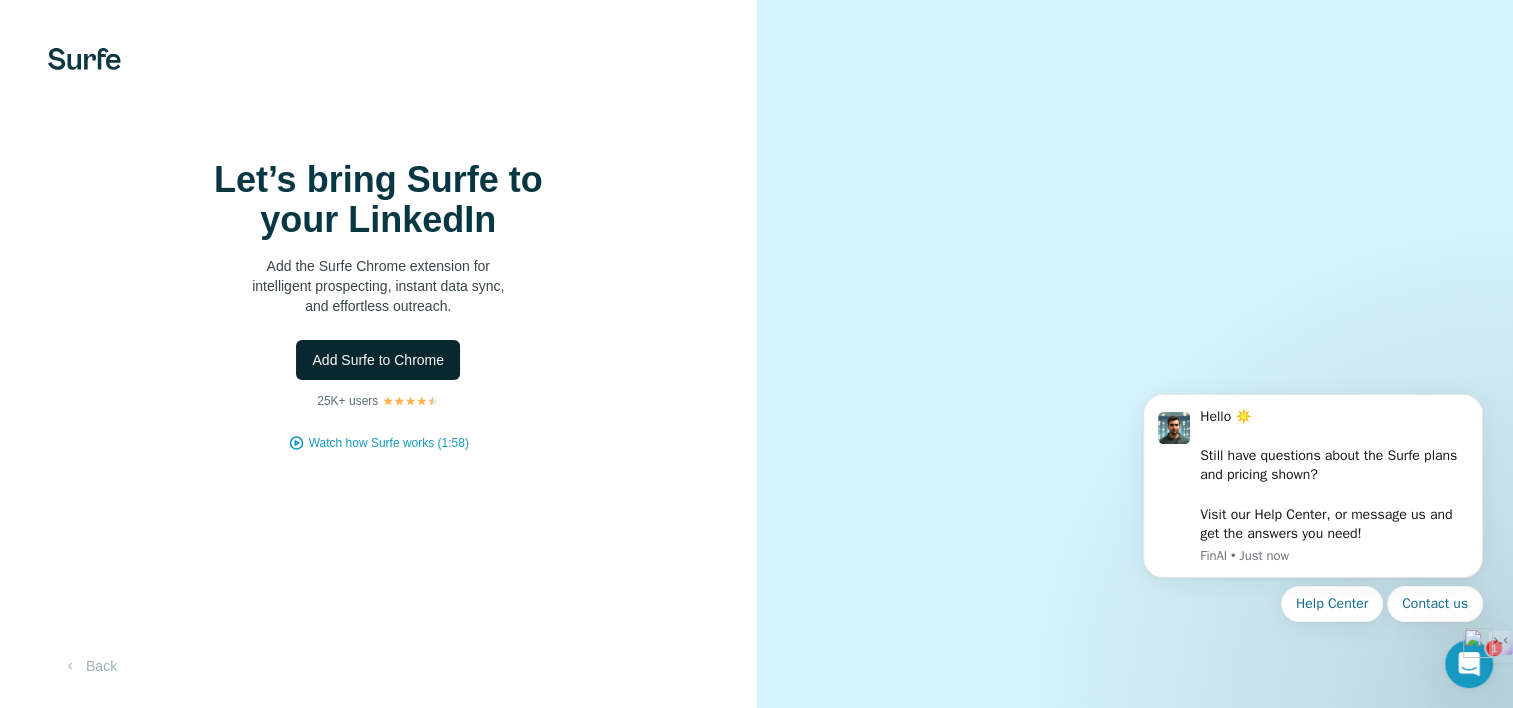 click on "Add Surfe to Chrome" at bounding box center [378, 360] 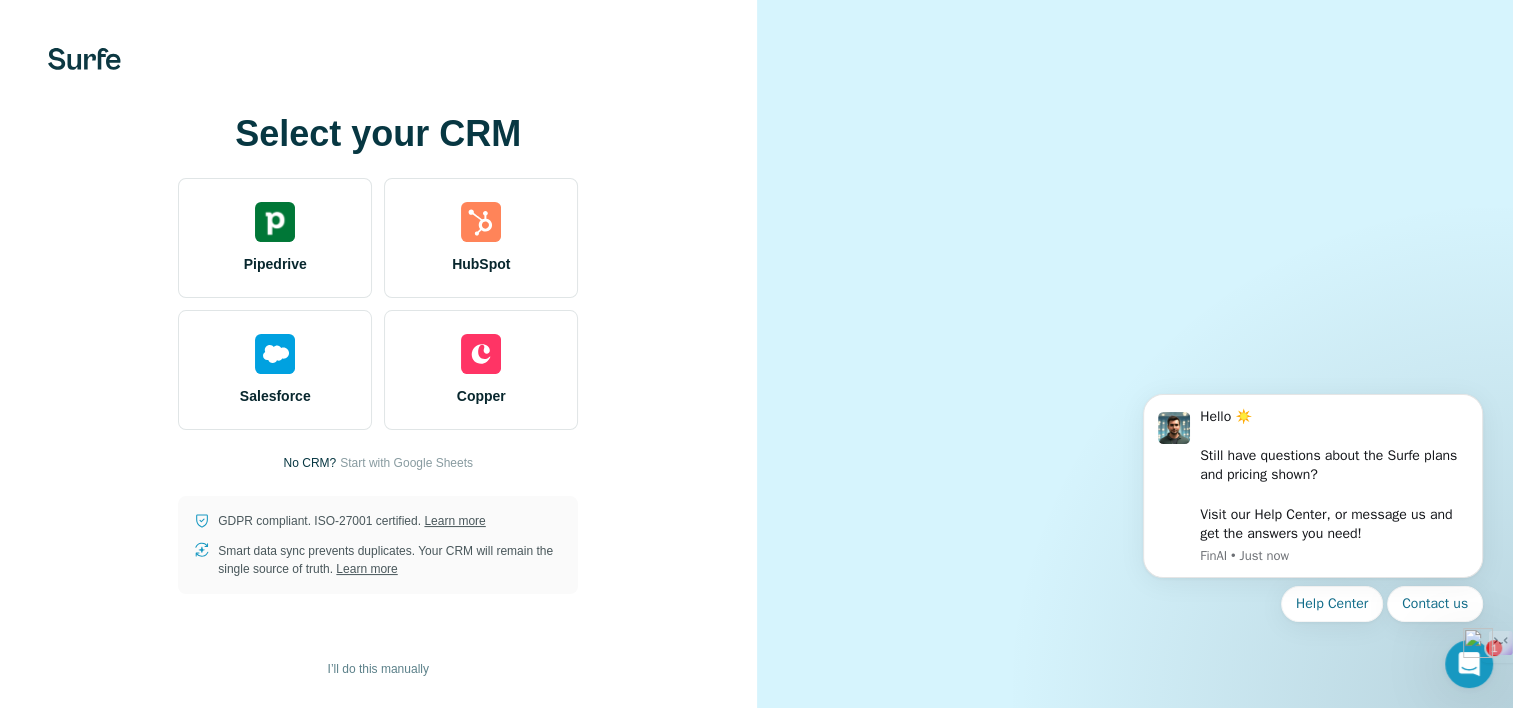 click on "Select your CRM Pipedrive HubSpot Salesforce Copper No CRM? Start with Google Sheets GDPR compliant. ISO-27001 certified.   Learn more Smart data sync prevents duplicates. Your CRM will remain the single source of truth.   Learn more I’ll do this manually" at bounding box center [378, 354] 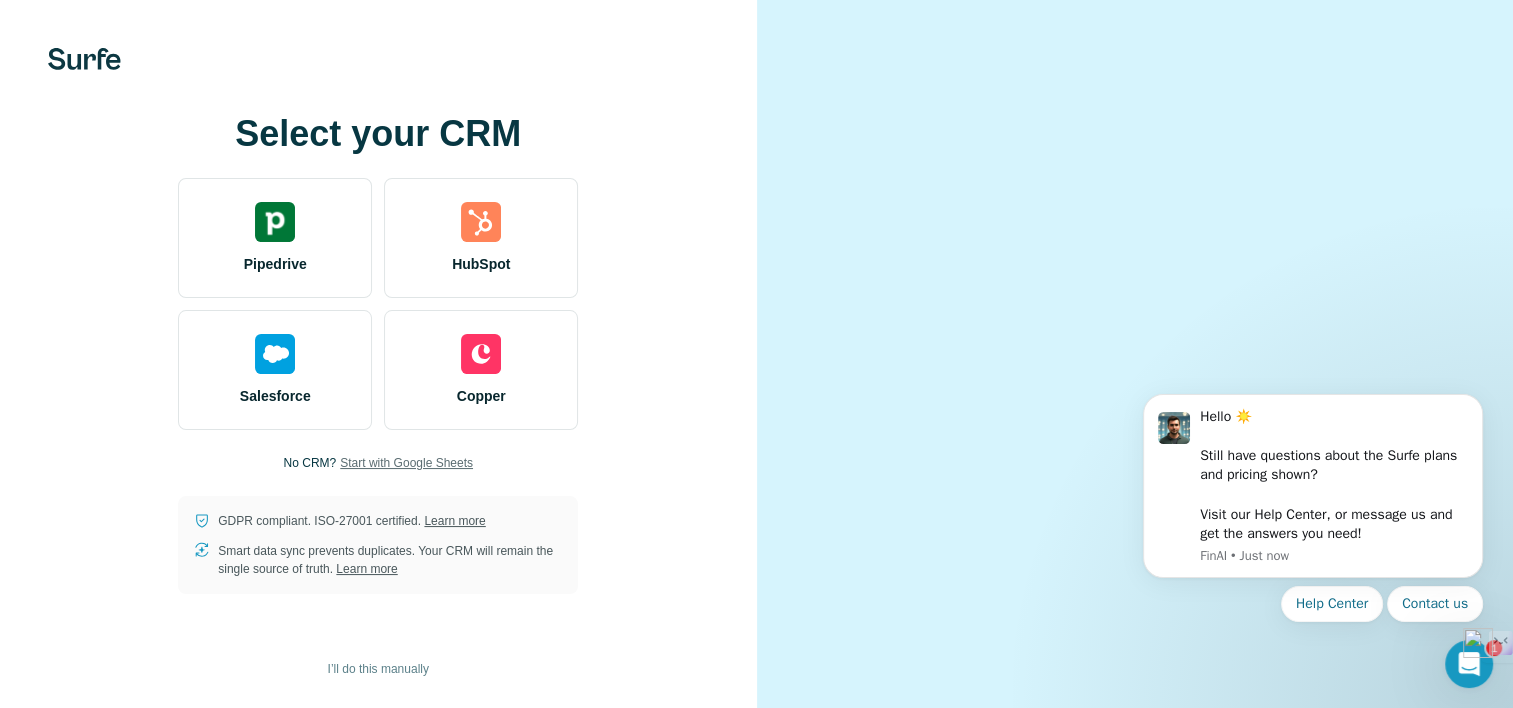 click on "Start with Google Sheets" at bounding box center (406, 463) 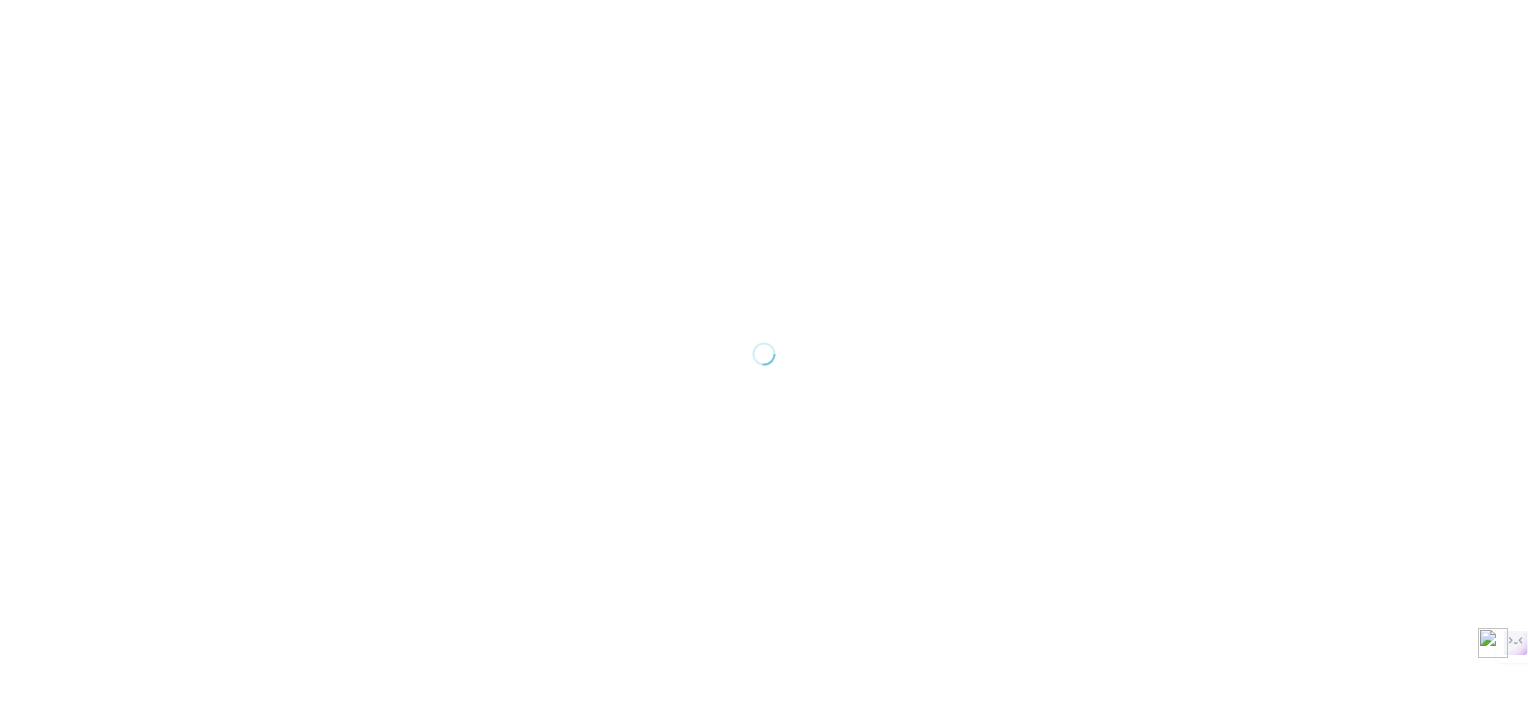 scroll, scrollTop: 0, scrollLeft: 0, axis: both 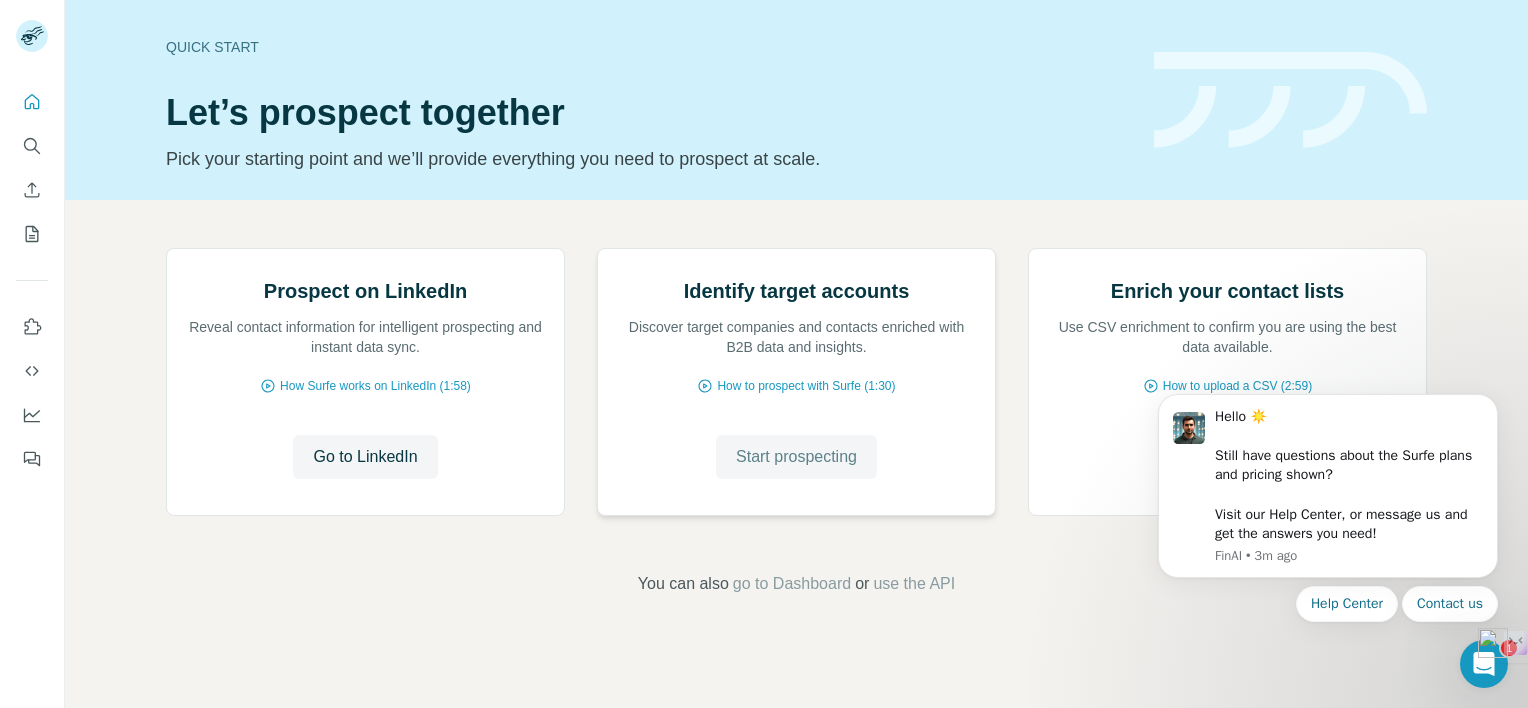 click on "Start prospecting" at bounding box center (796, 457) 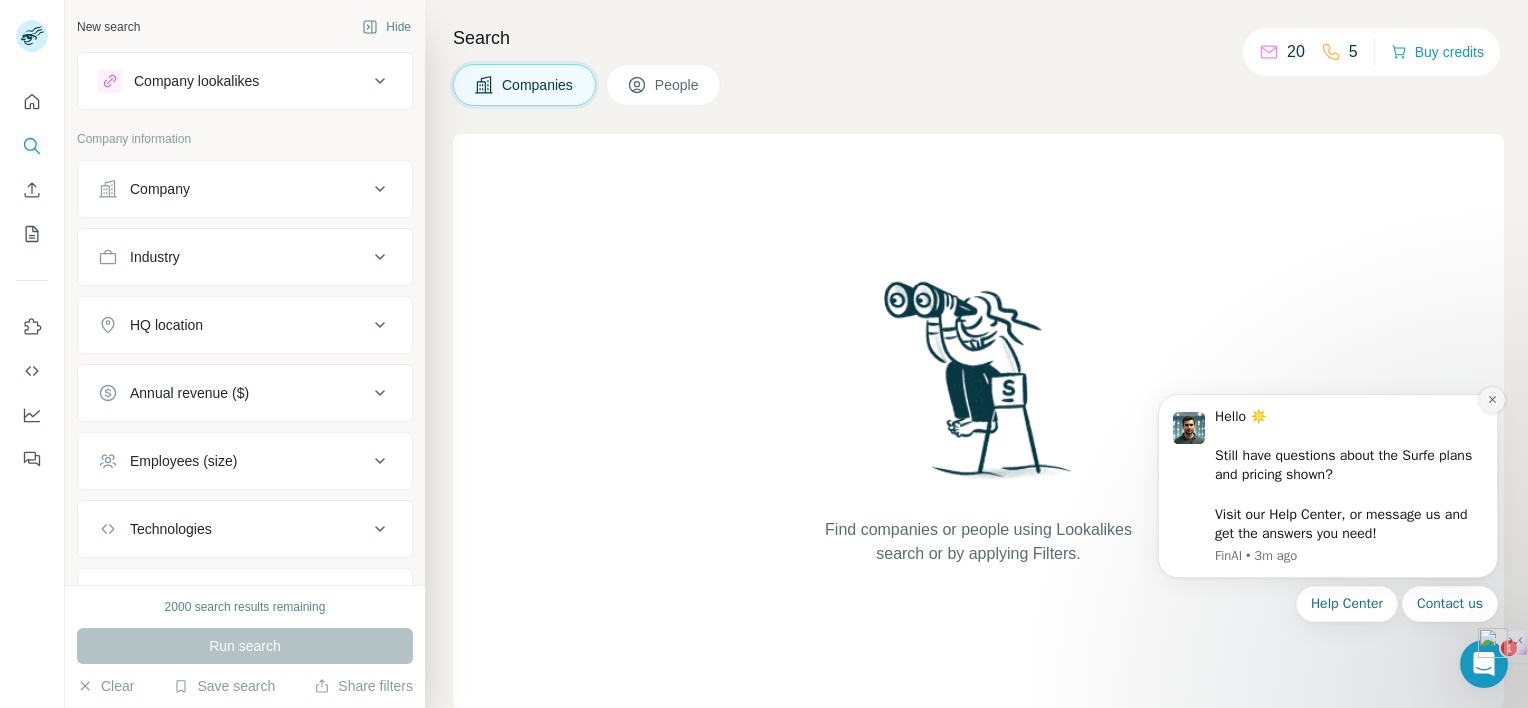 click at bounding box center [1492, 400] 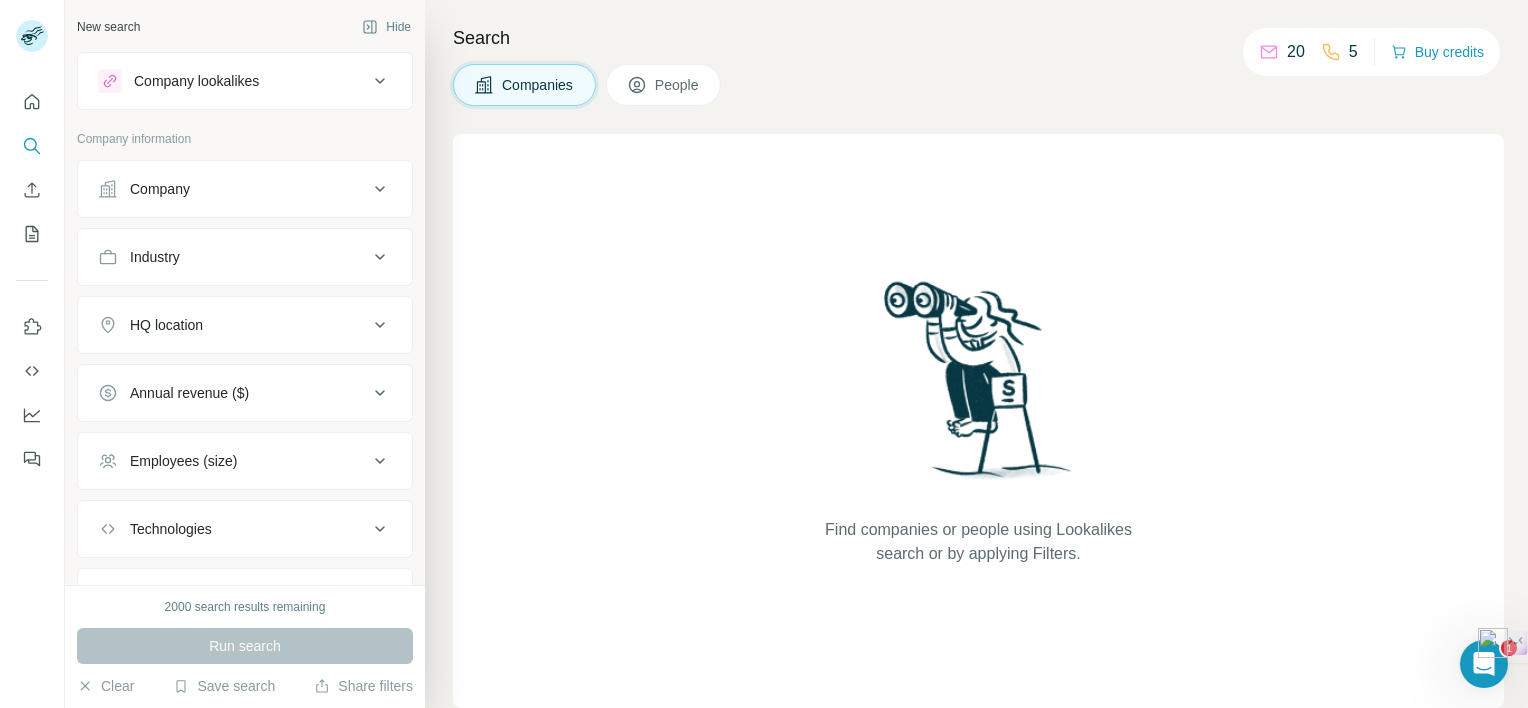 click on "Company" at bounding box center (233, 189) 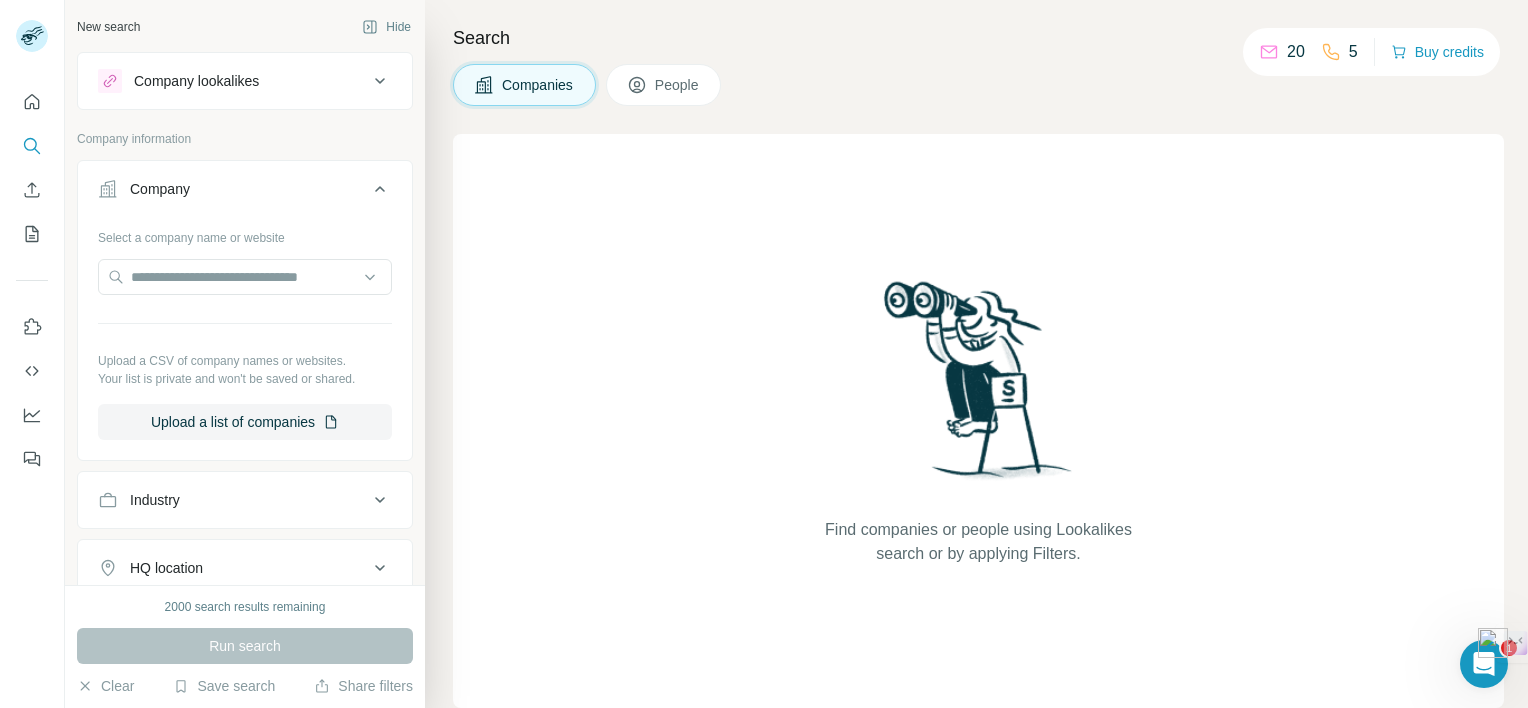 click 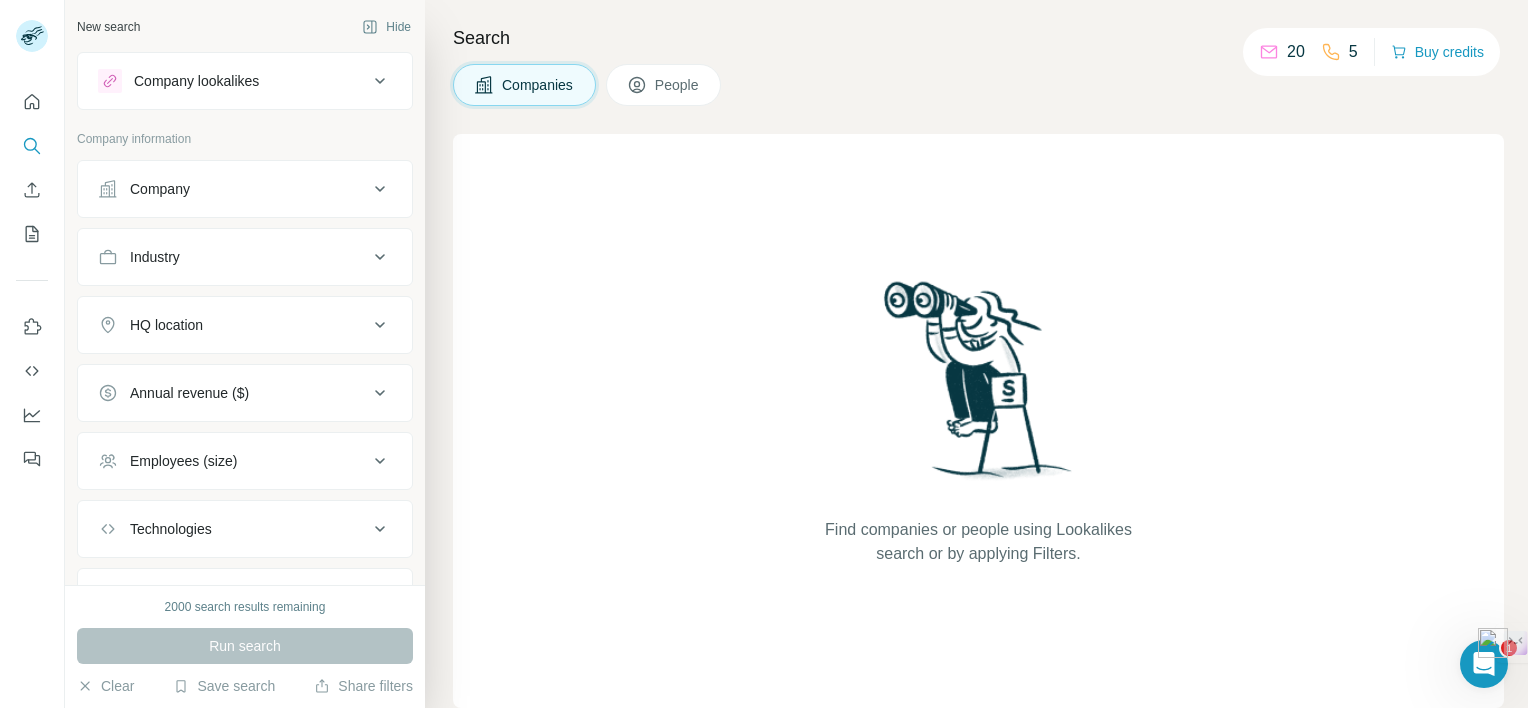 click on "Industry" at bounding box center (245, 257) 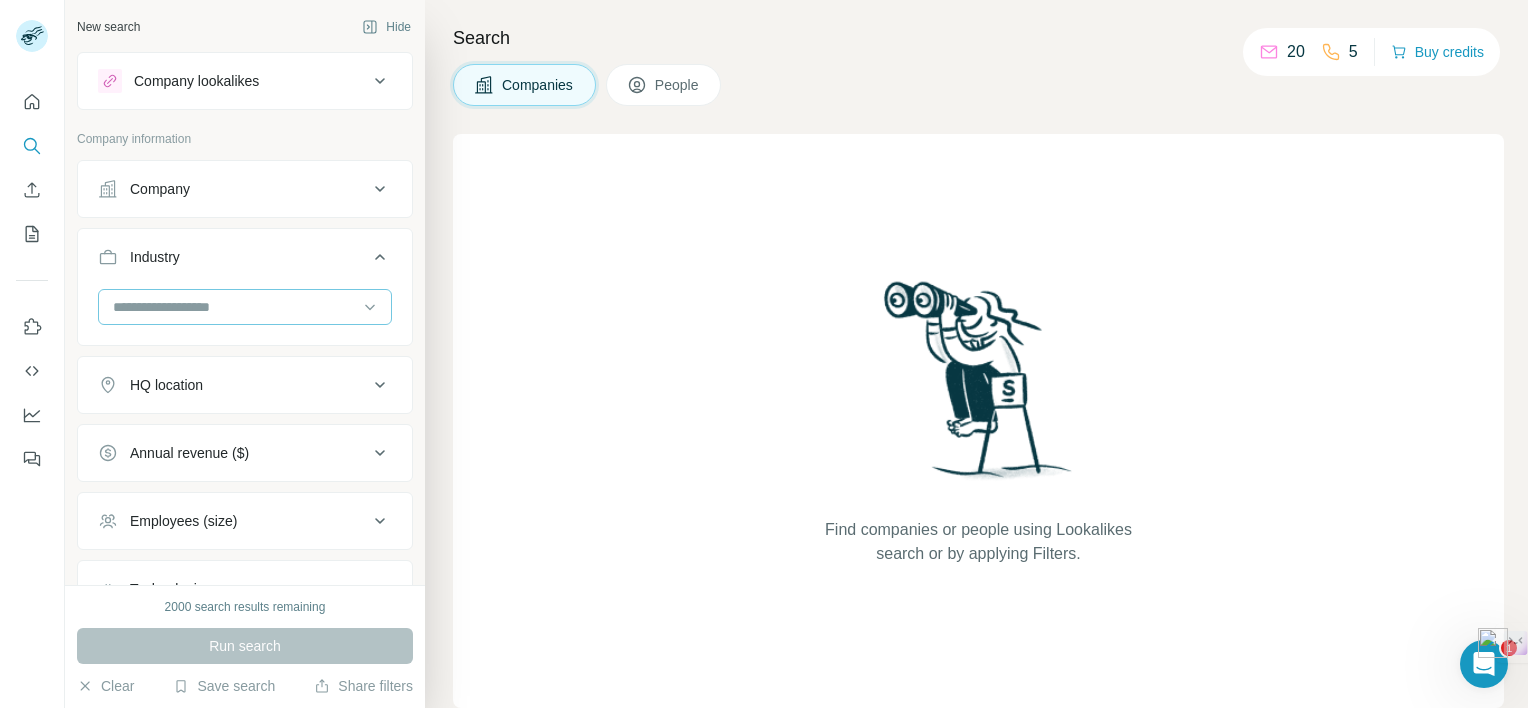 click at bounding box center (234, 307) 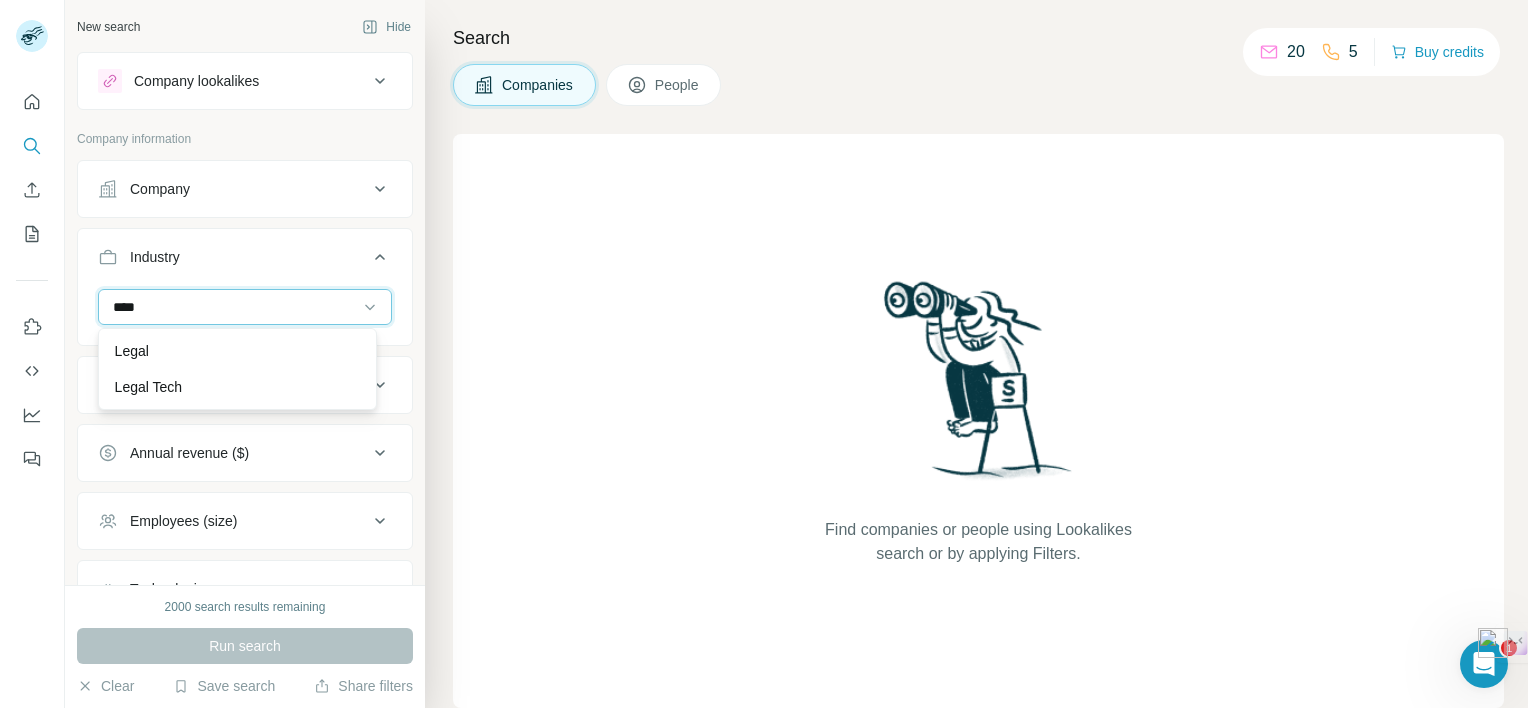 type on "****" 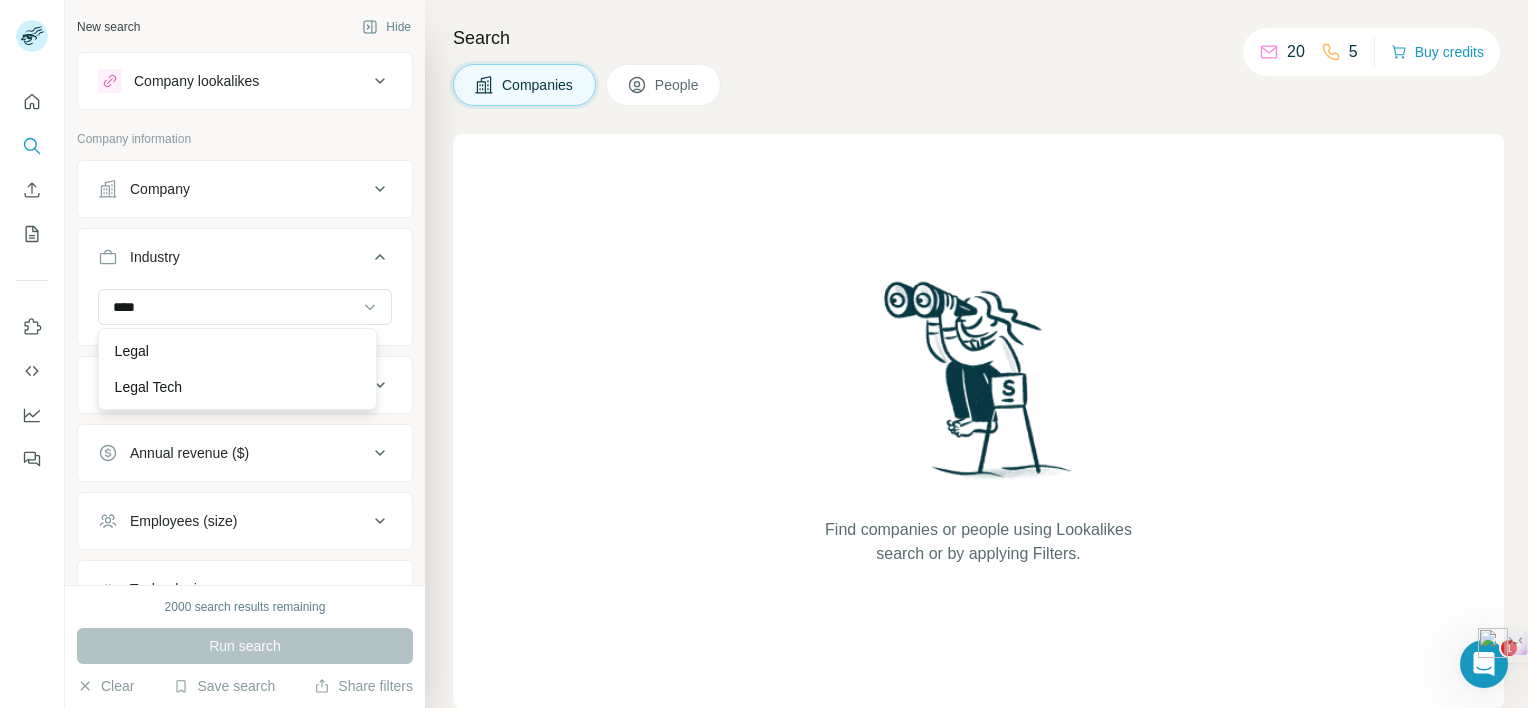 click on "Legal Legal Tech" at bounding box center [237, 369] 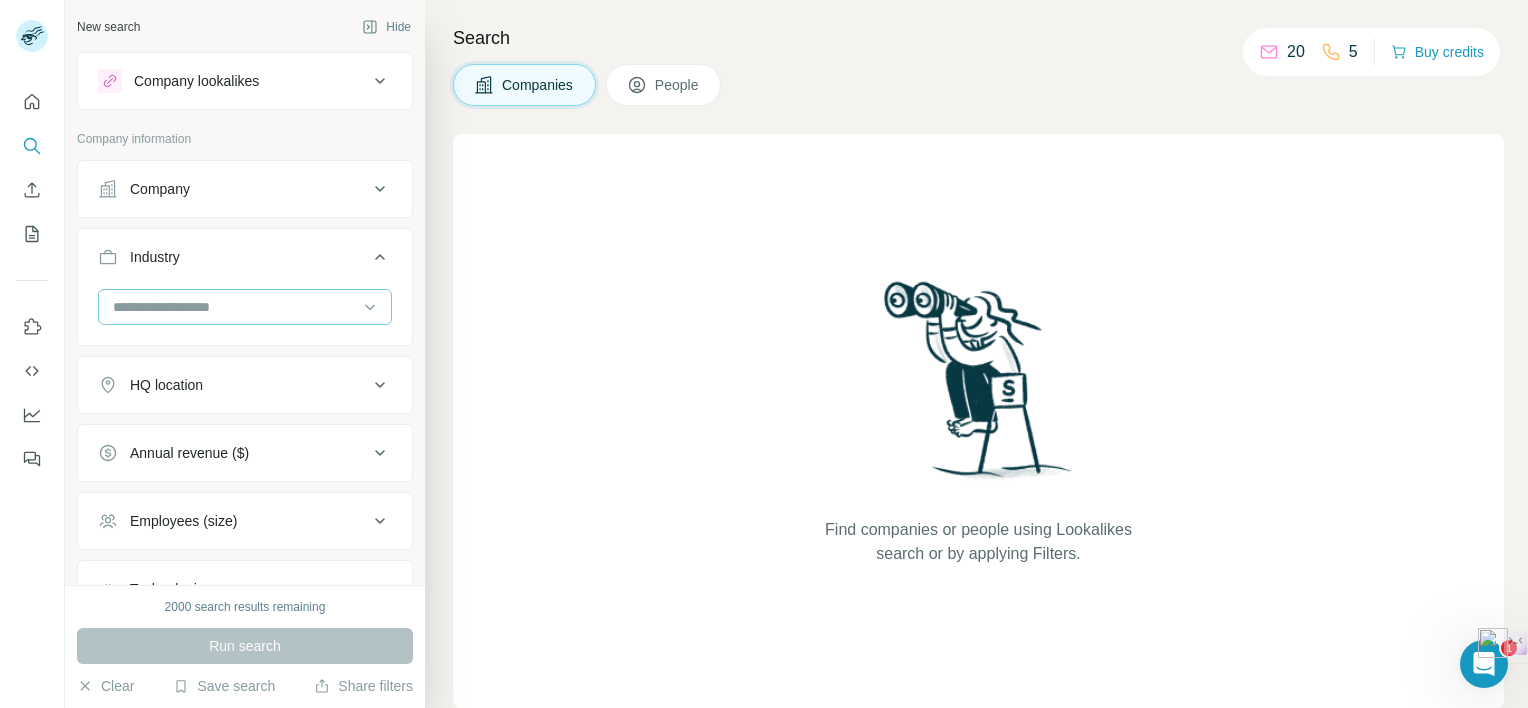 click at bounding box center (234, 307) 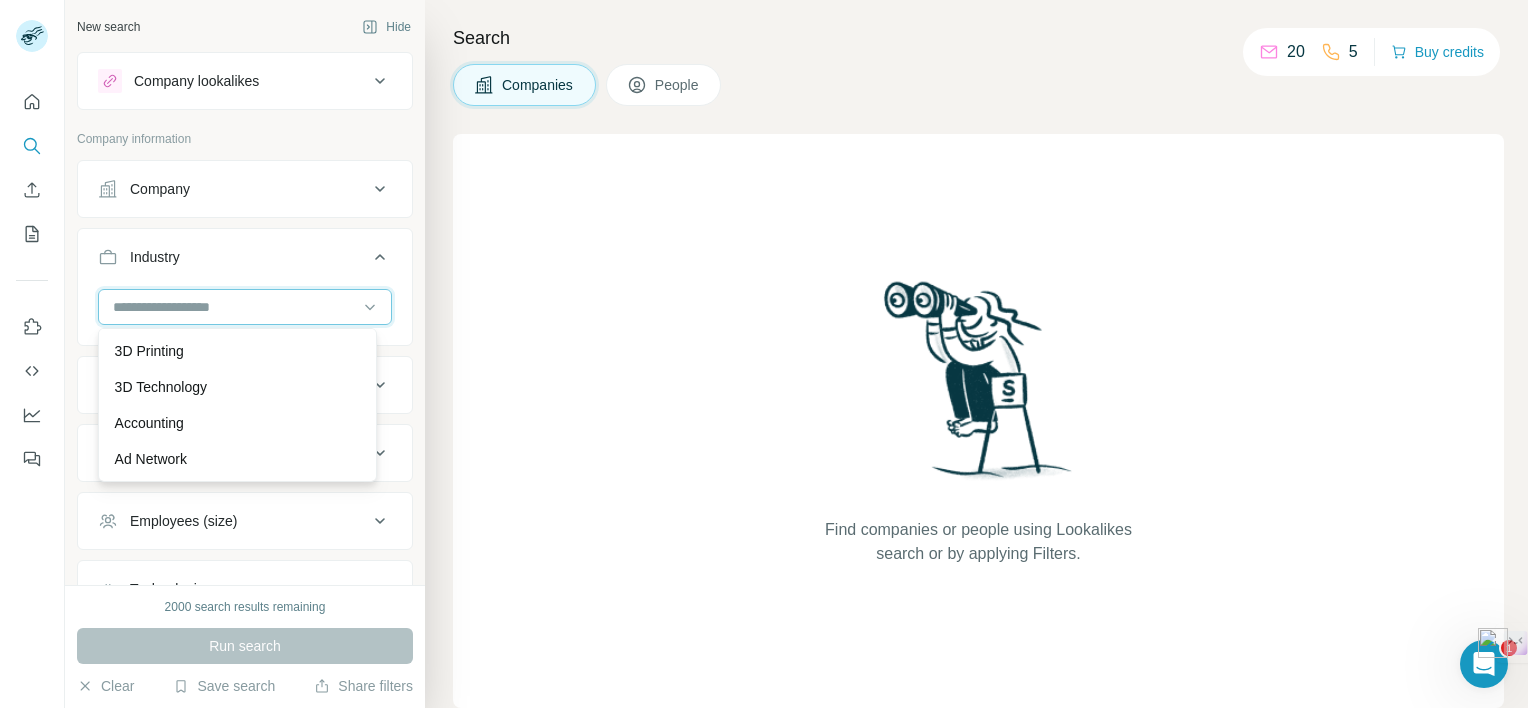 click at bounding box center [234, 307] 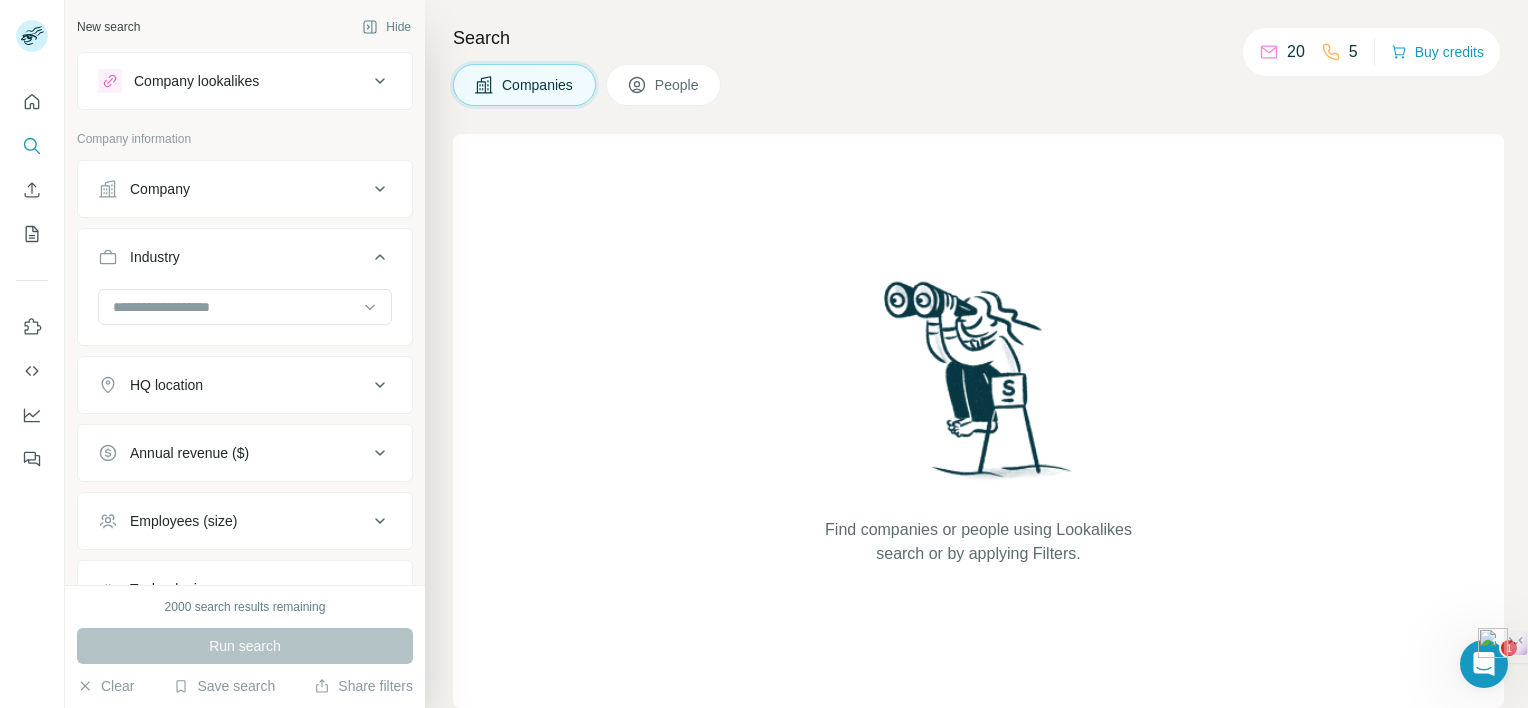 click 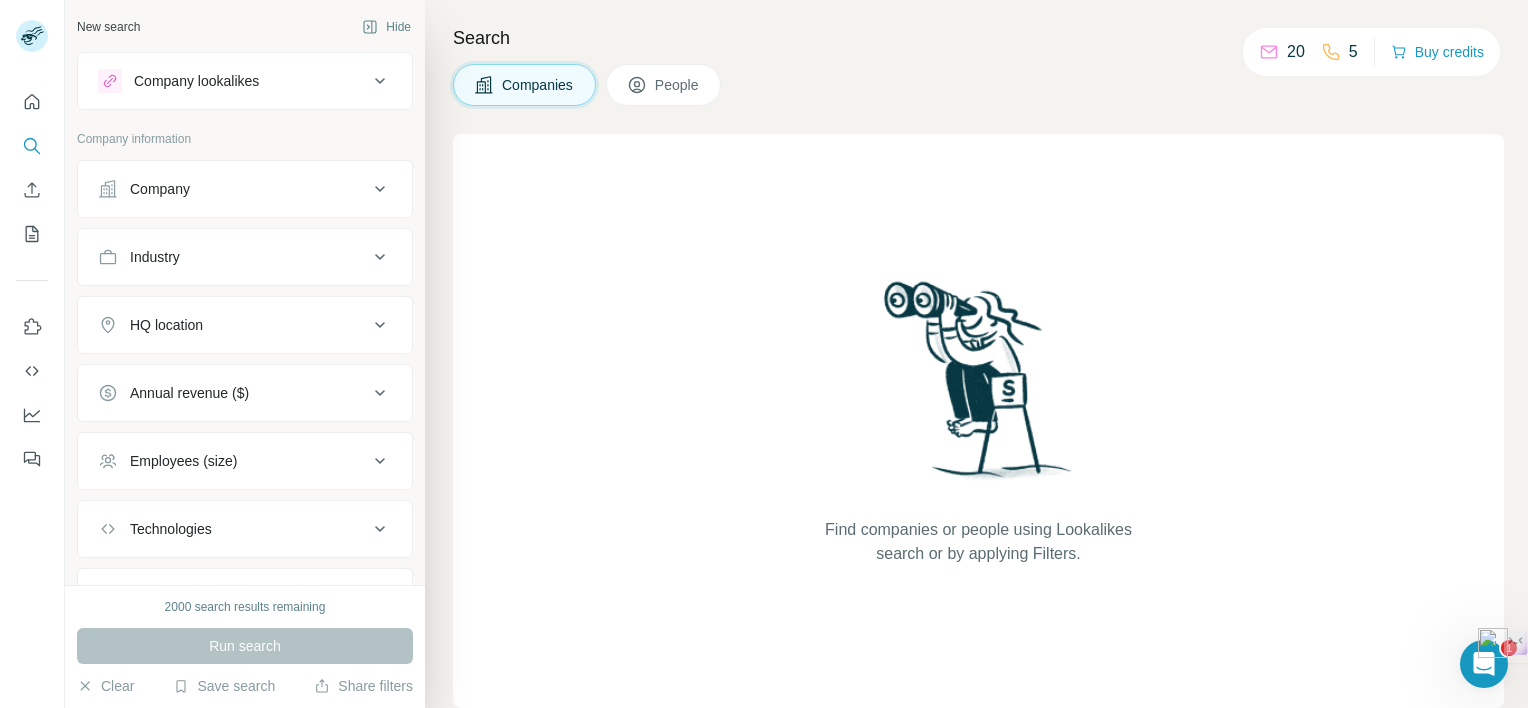 click 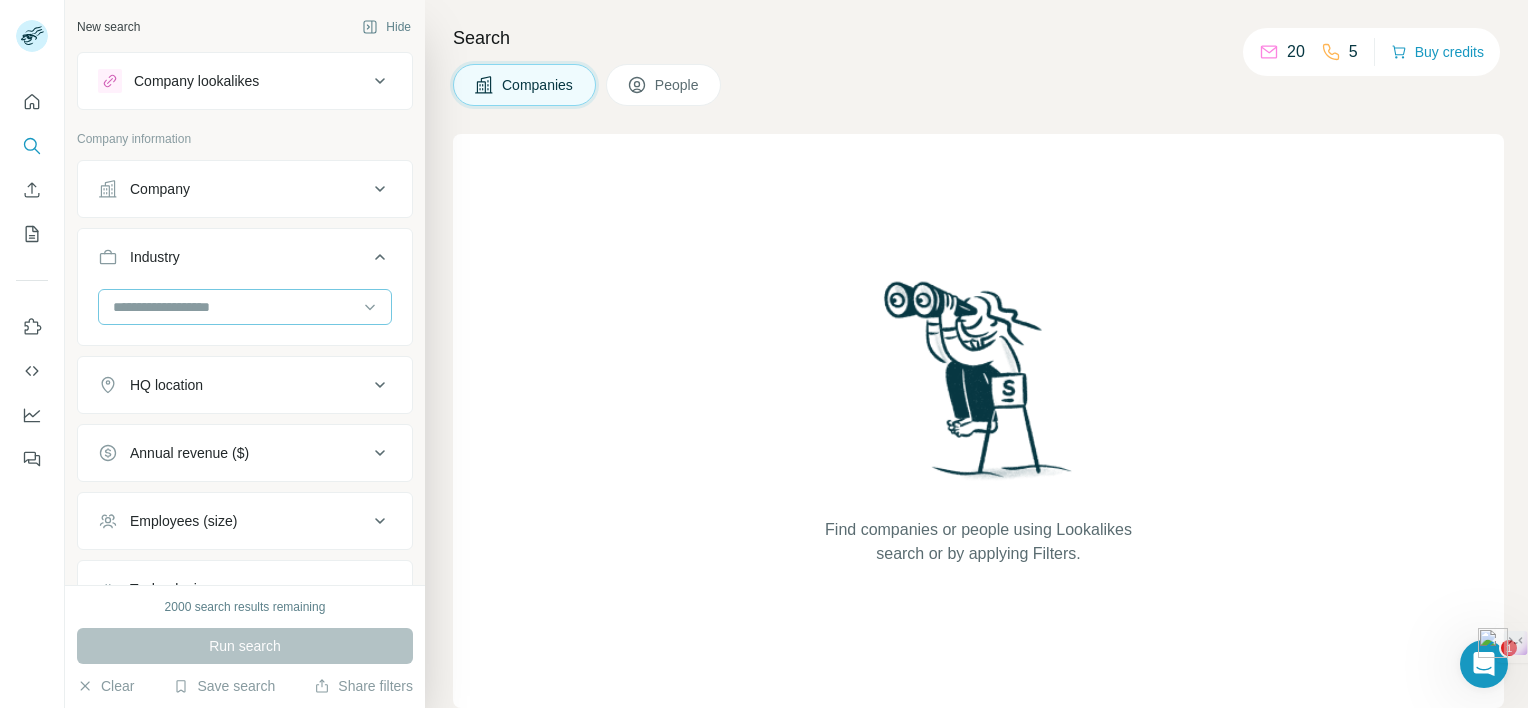 click at bounding box center (234, 307) 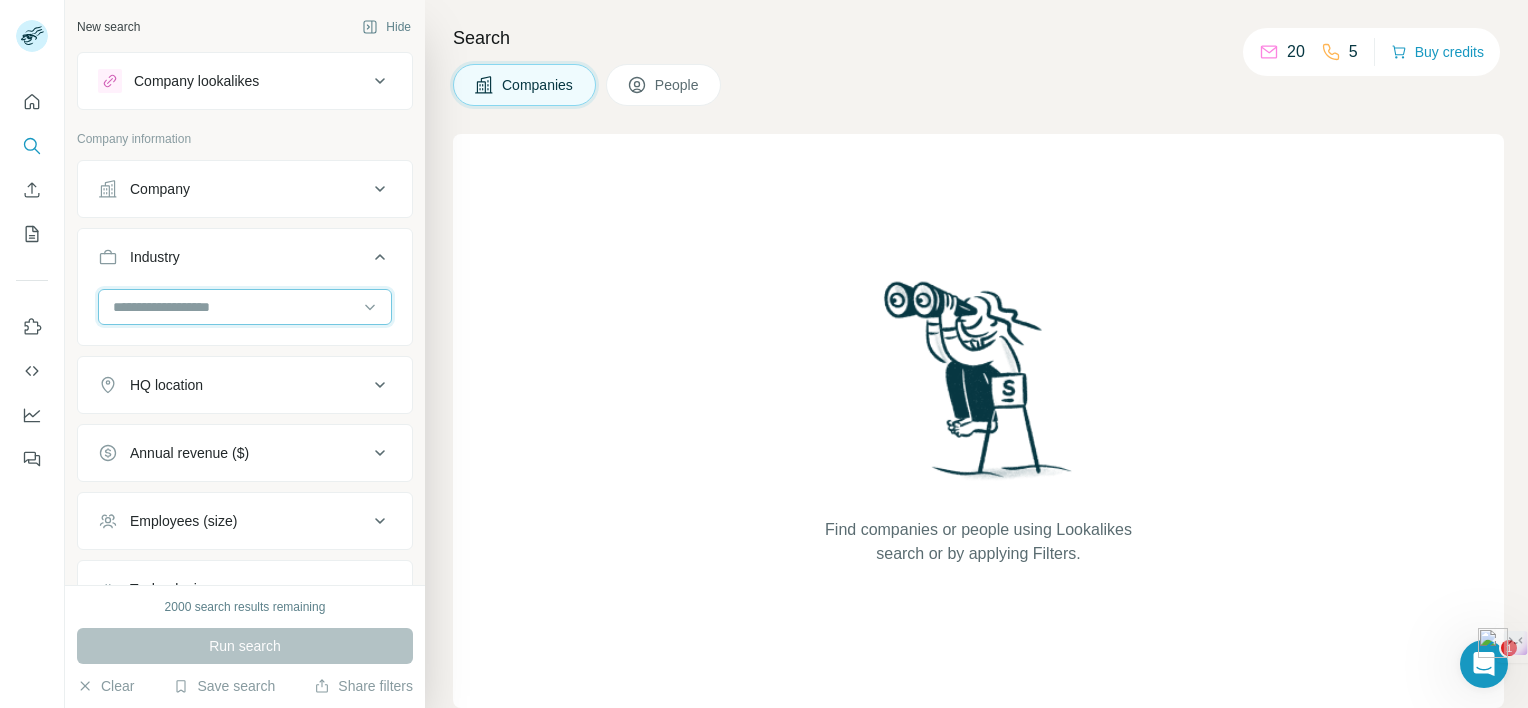 click at bounding box center (234, 307) 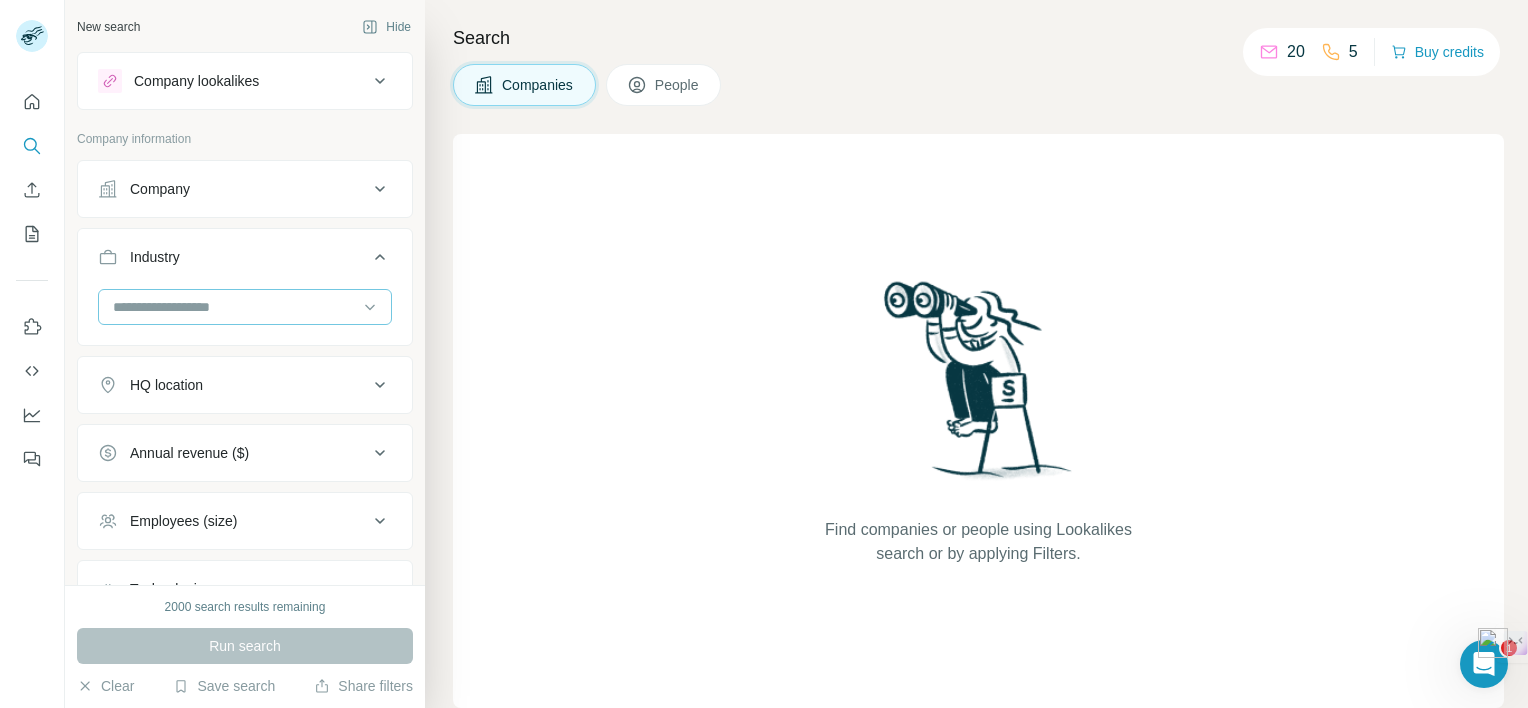 click at bounding box center (234, 307) 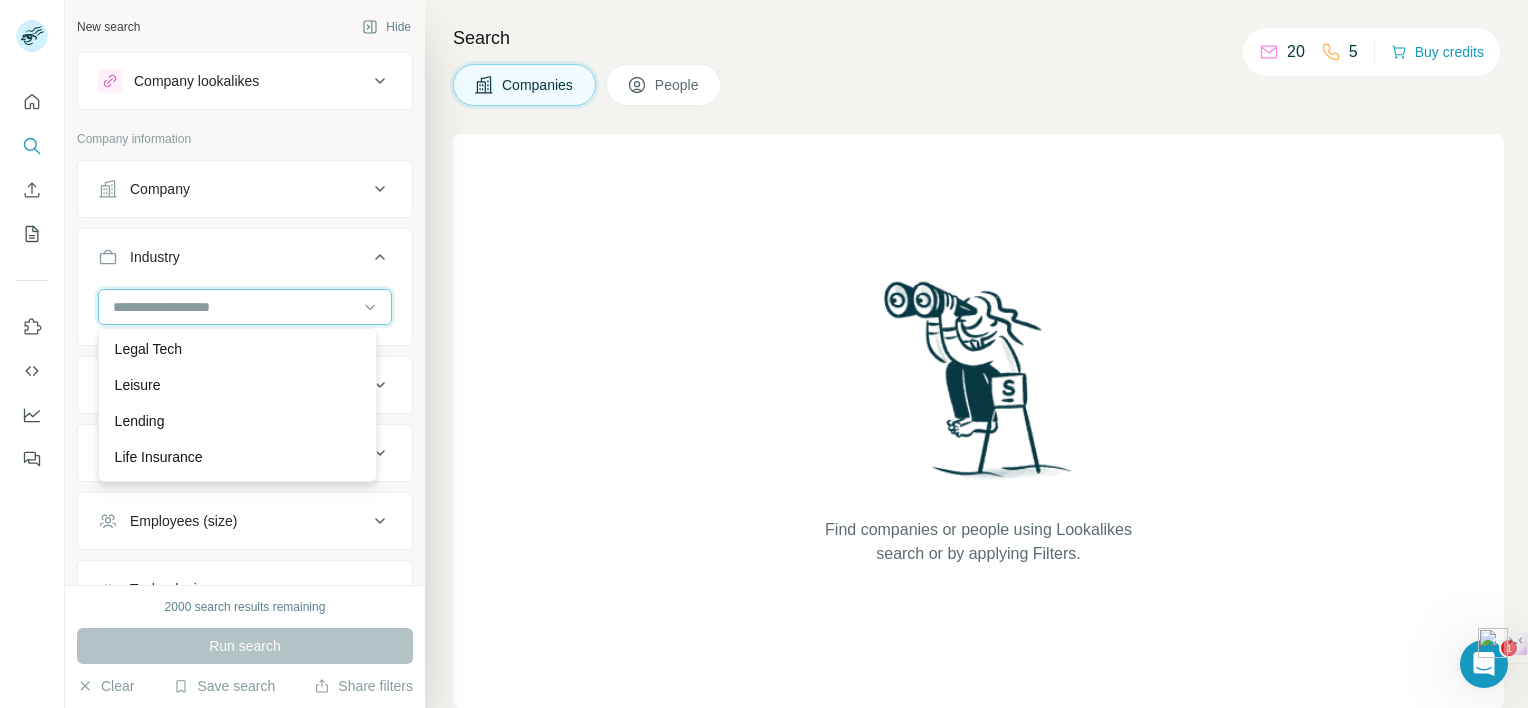 scroll, scrollTop: 11975, scrollLeft: 0, axis: vertical 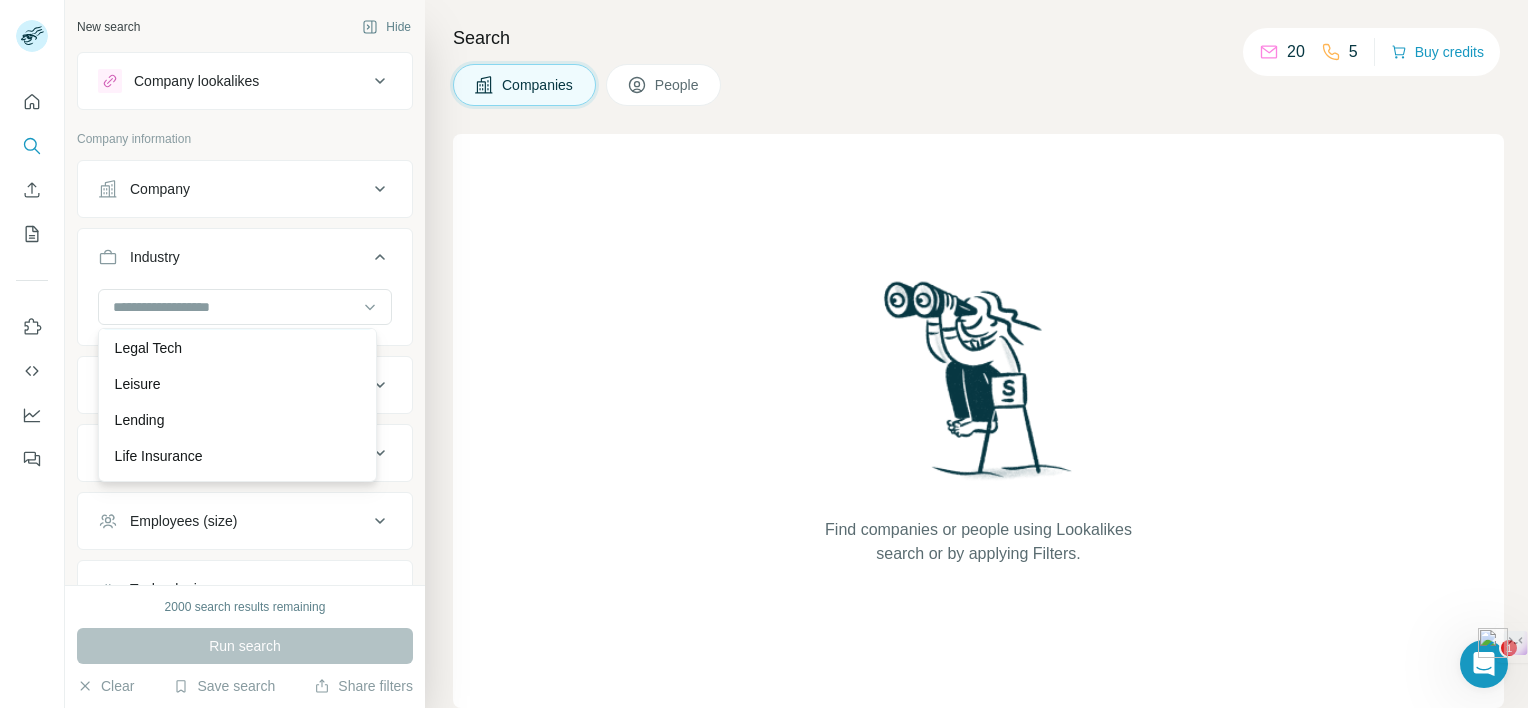 click on "Legal" at bounding box center (237, 312) 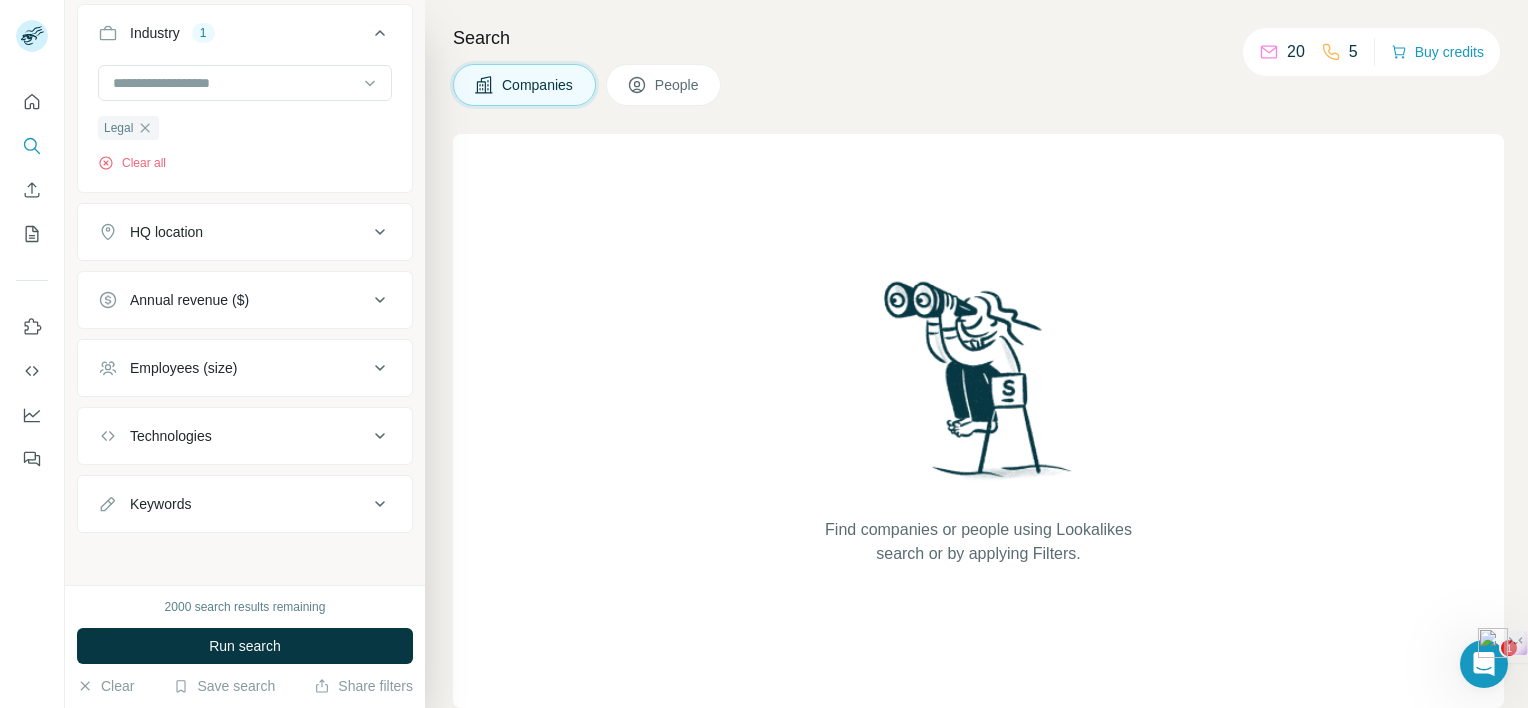 scroll, scrollTop: 224, scrollLeft: 0, axis: vertical 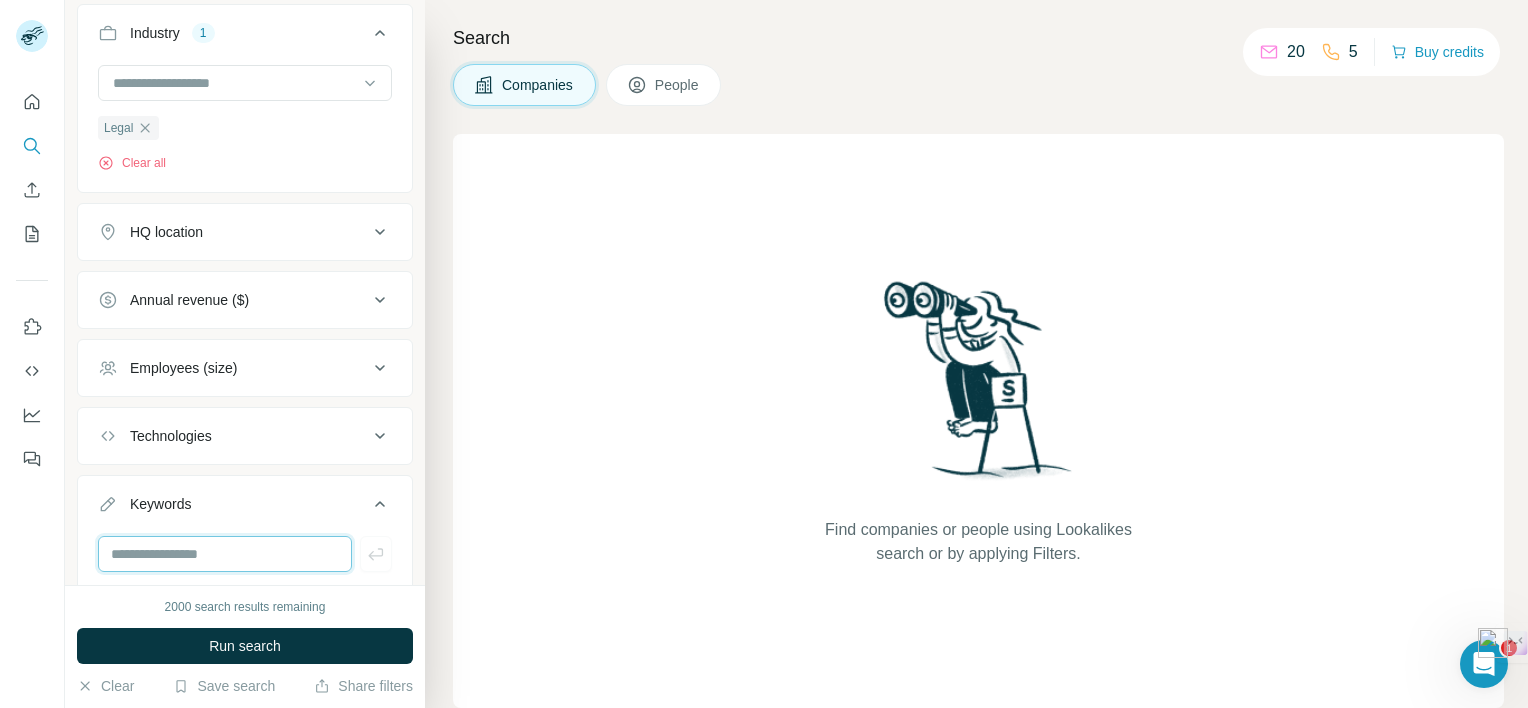 click at bounding box center (225, 554) 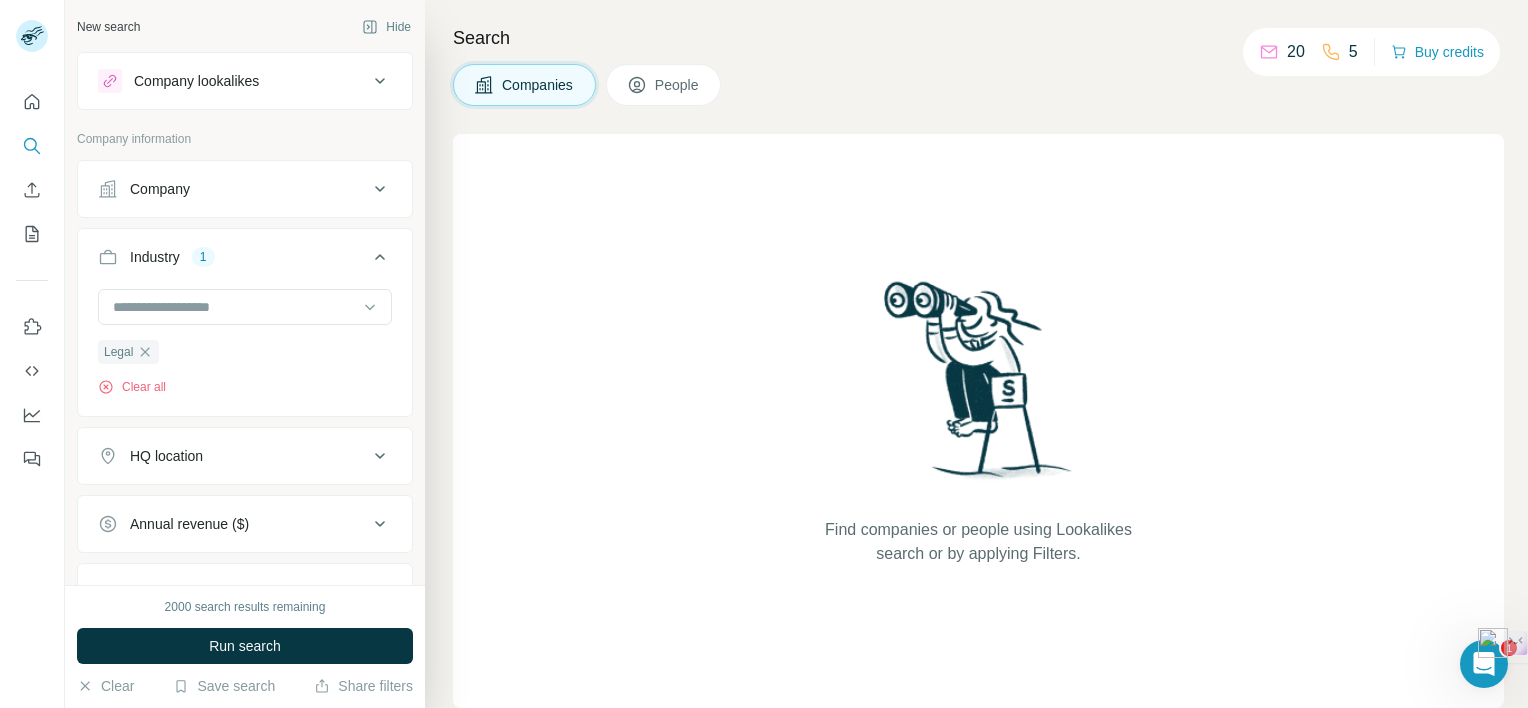 scroll, scrollTop: 284, scrollLeft: 0, axis: vertical 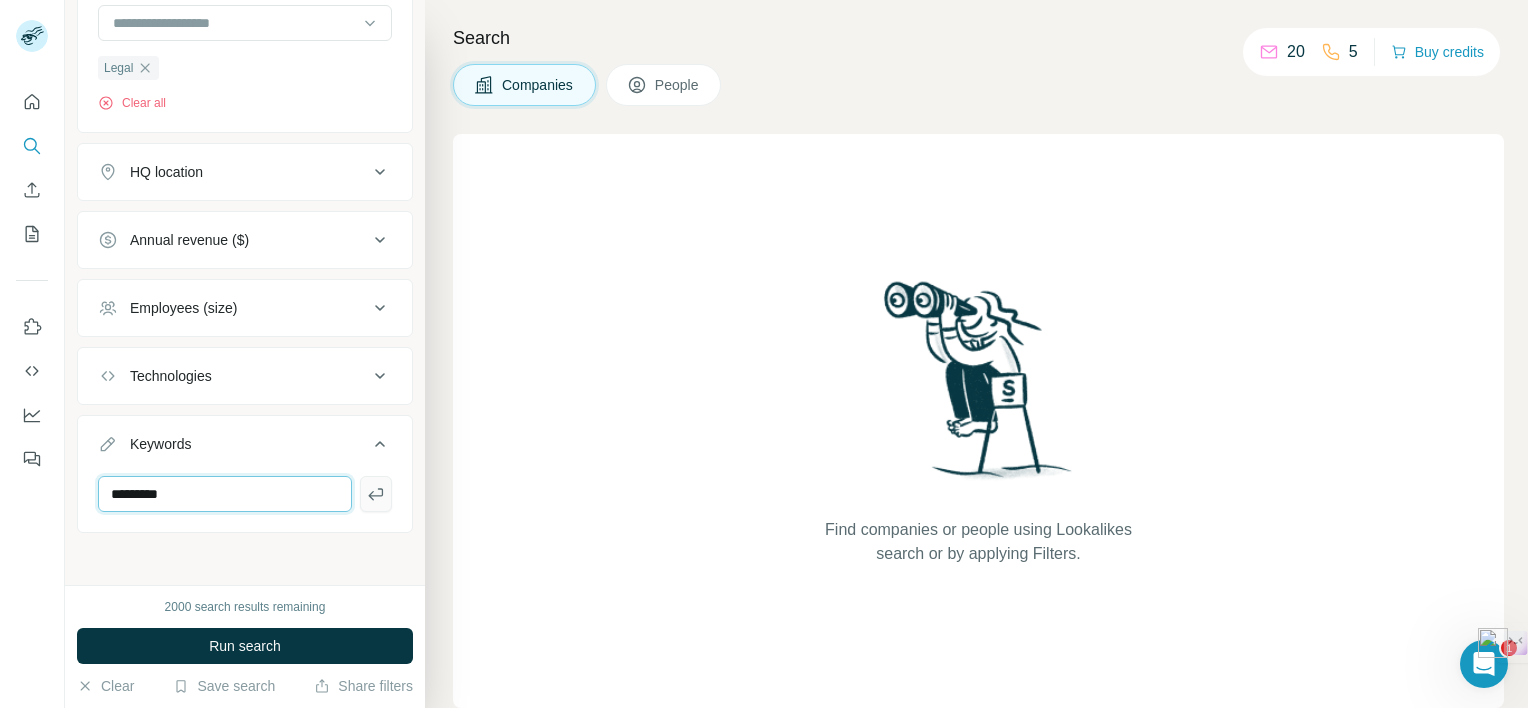type on "*********" 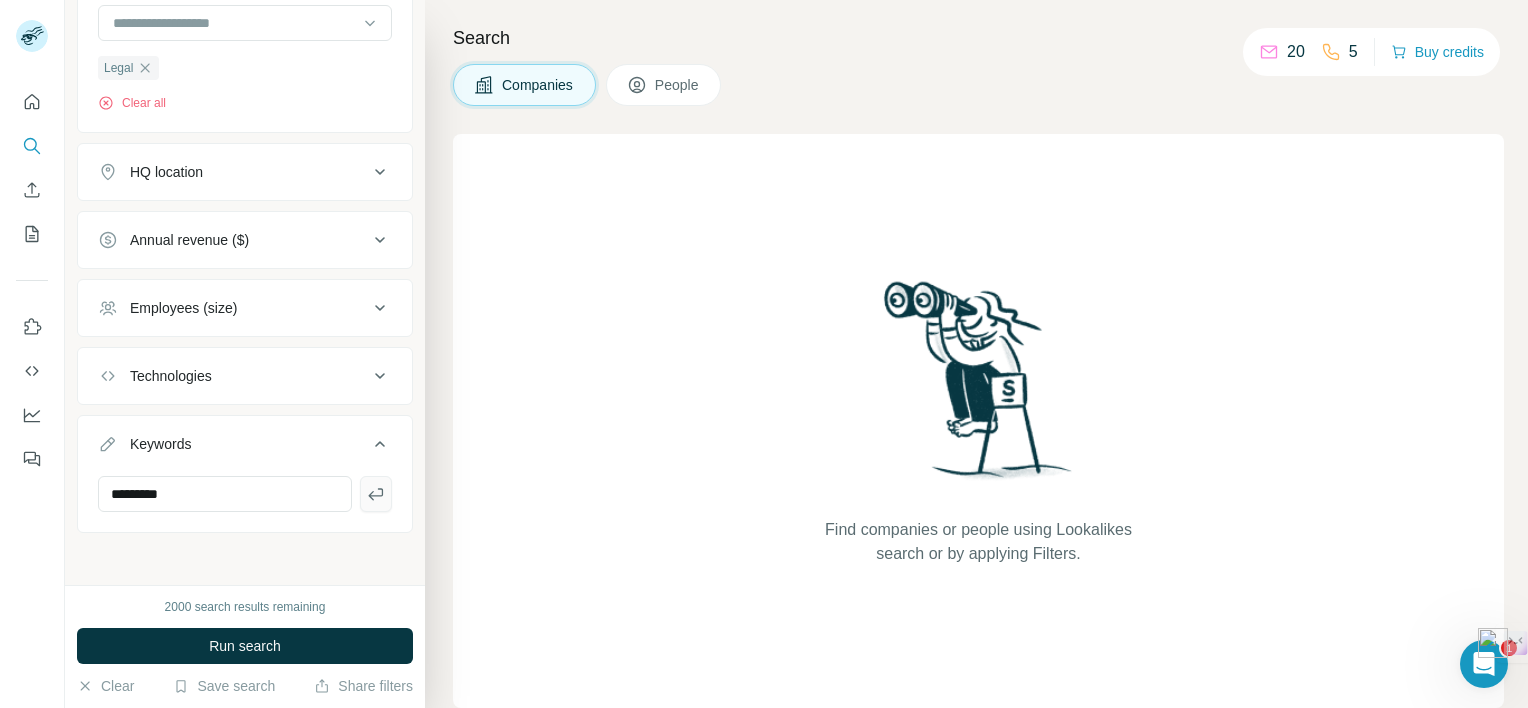 click 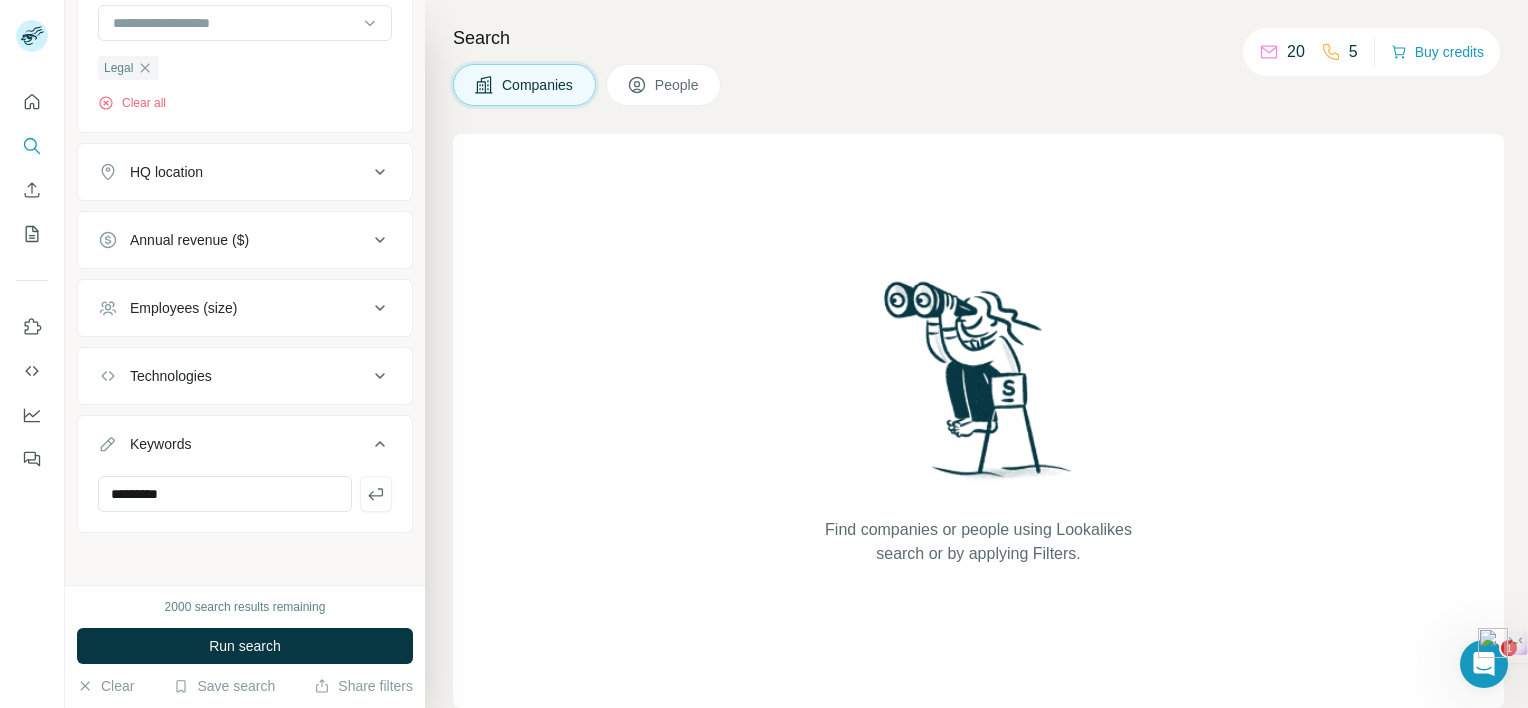 type 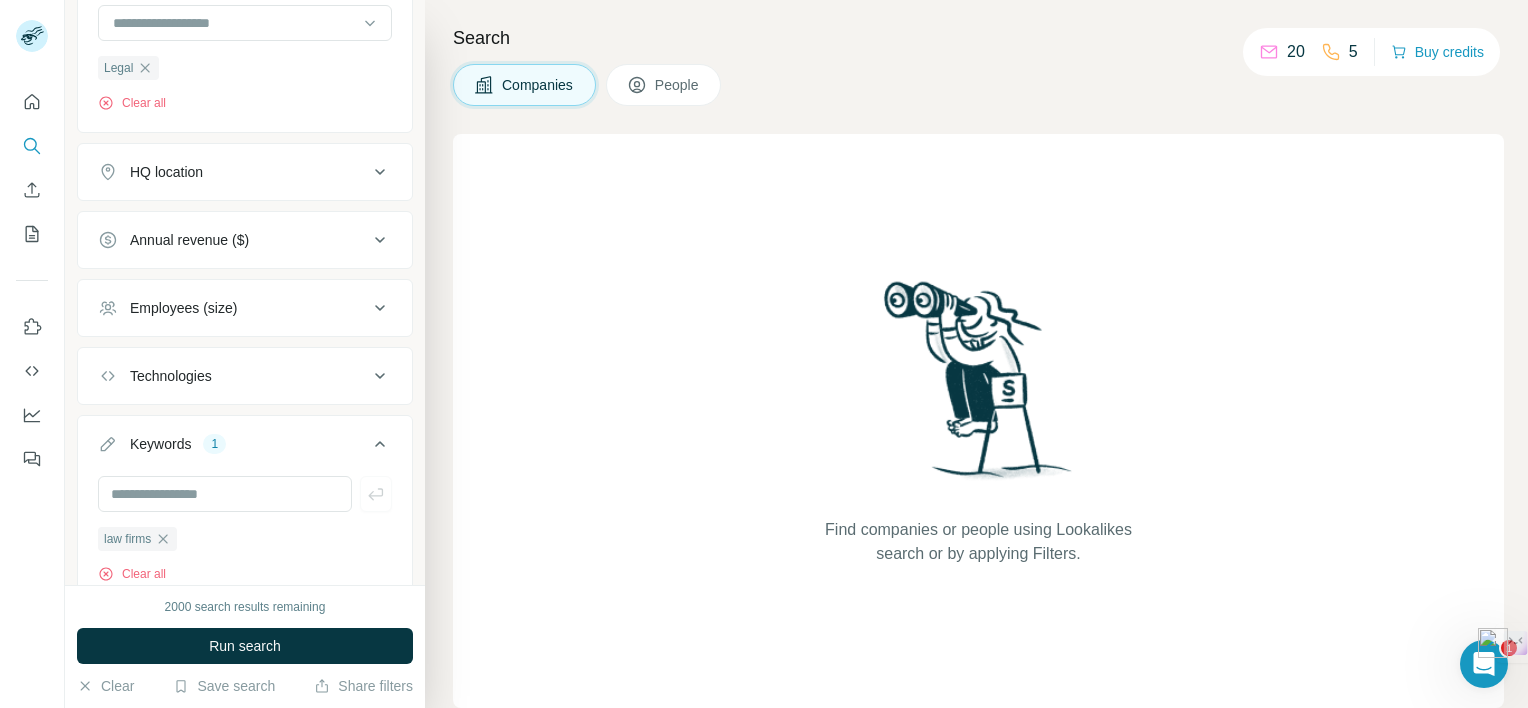 scroll, scrollTop: 0, scrollLeft: 0, axis: both 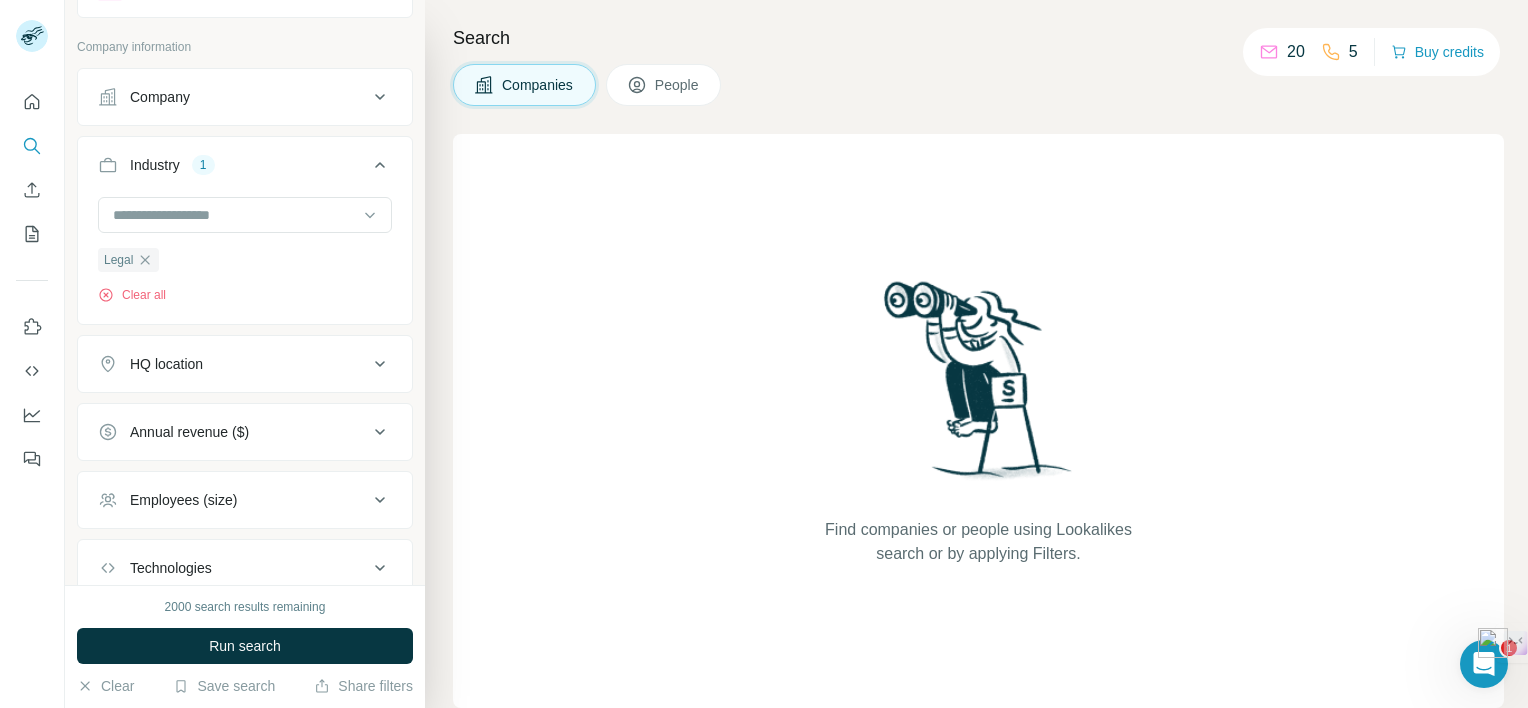click on "HQ location" at bounding box center [245, 364] 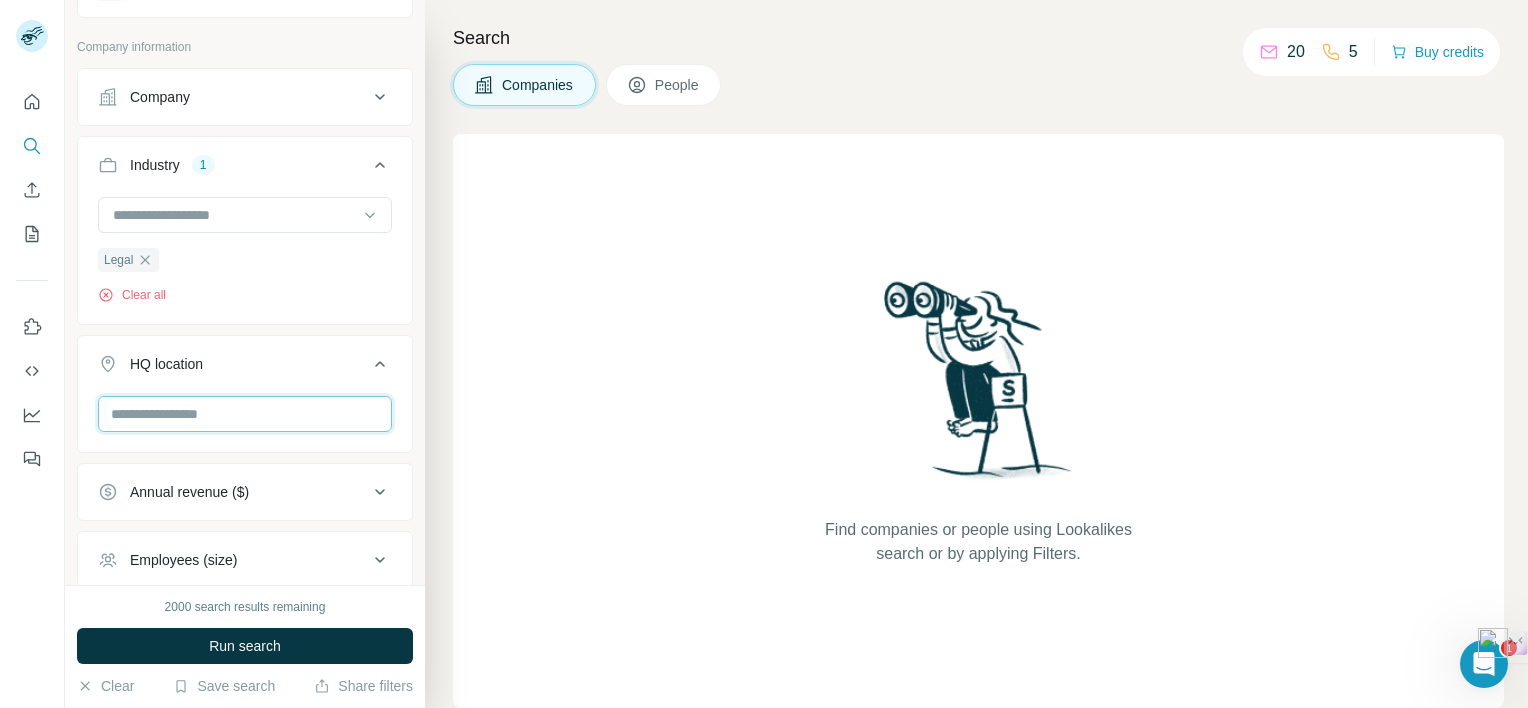 click at bounding box center (245, 414) 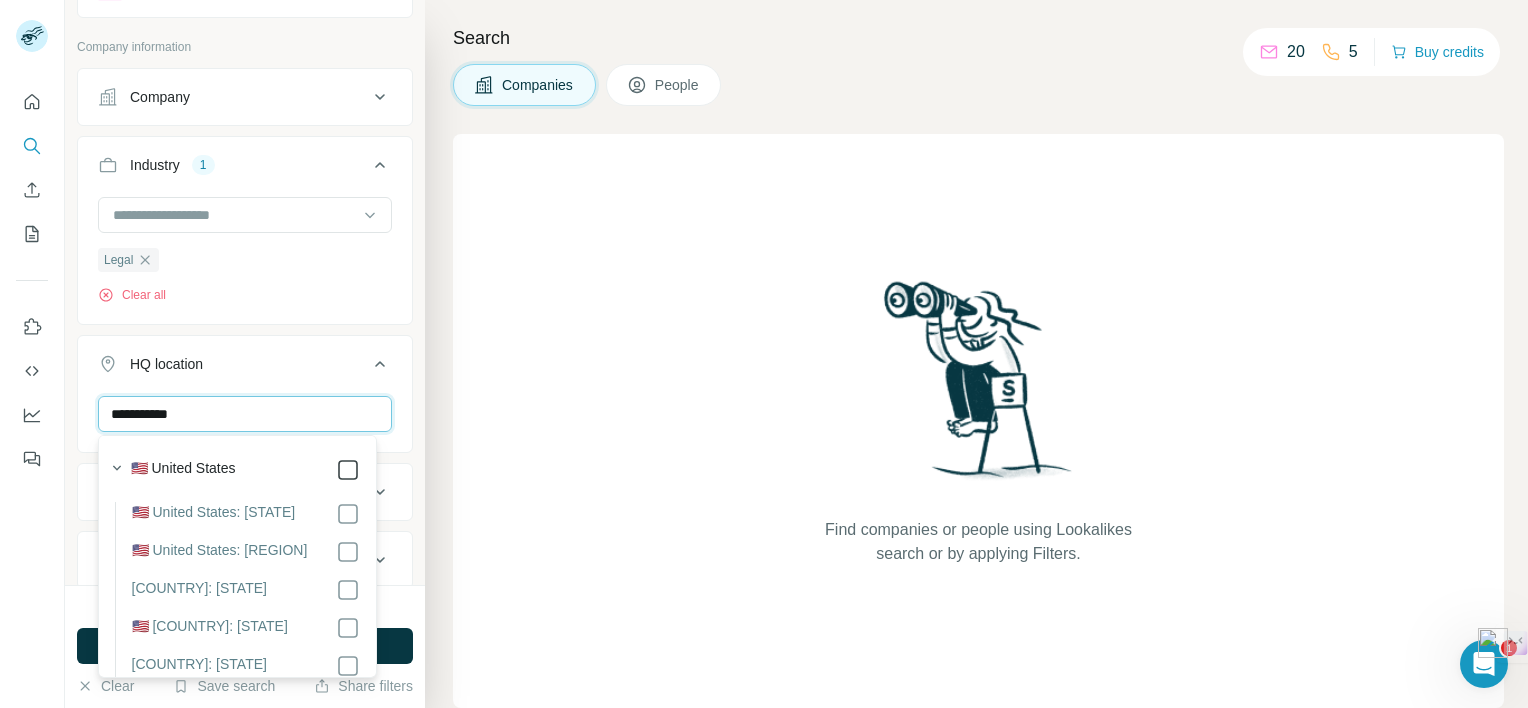 type on "**********" 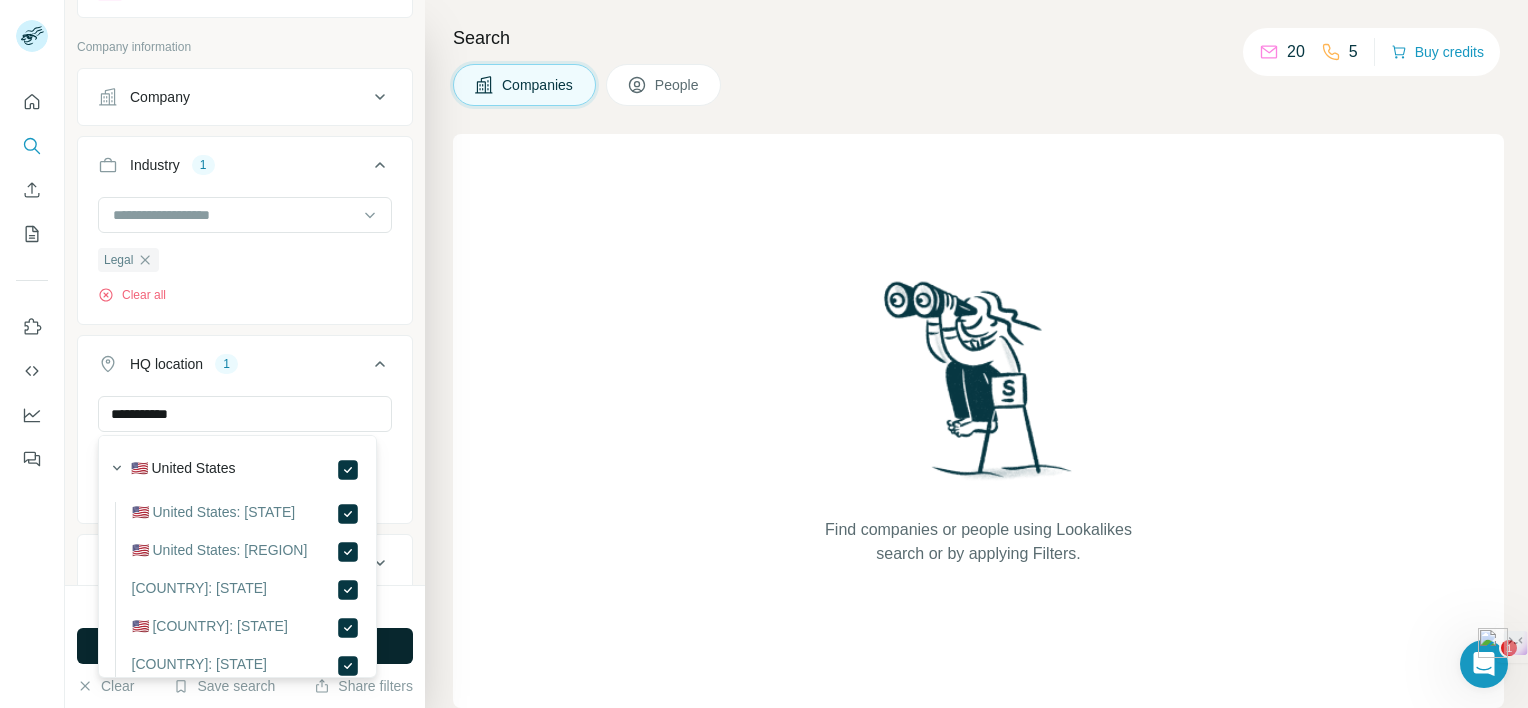 click on "Run search" at bounding box center [245, 646] 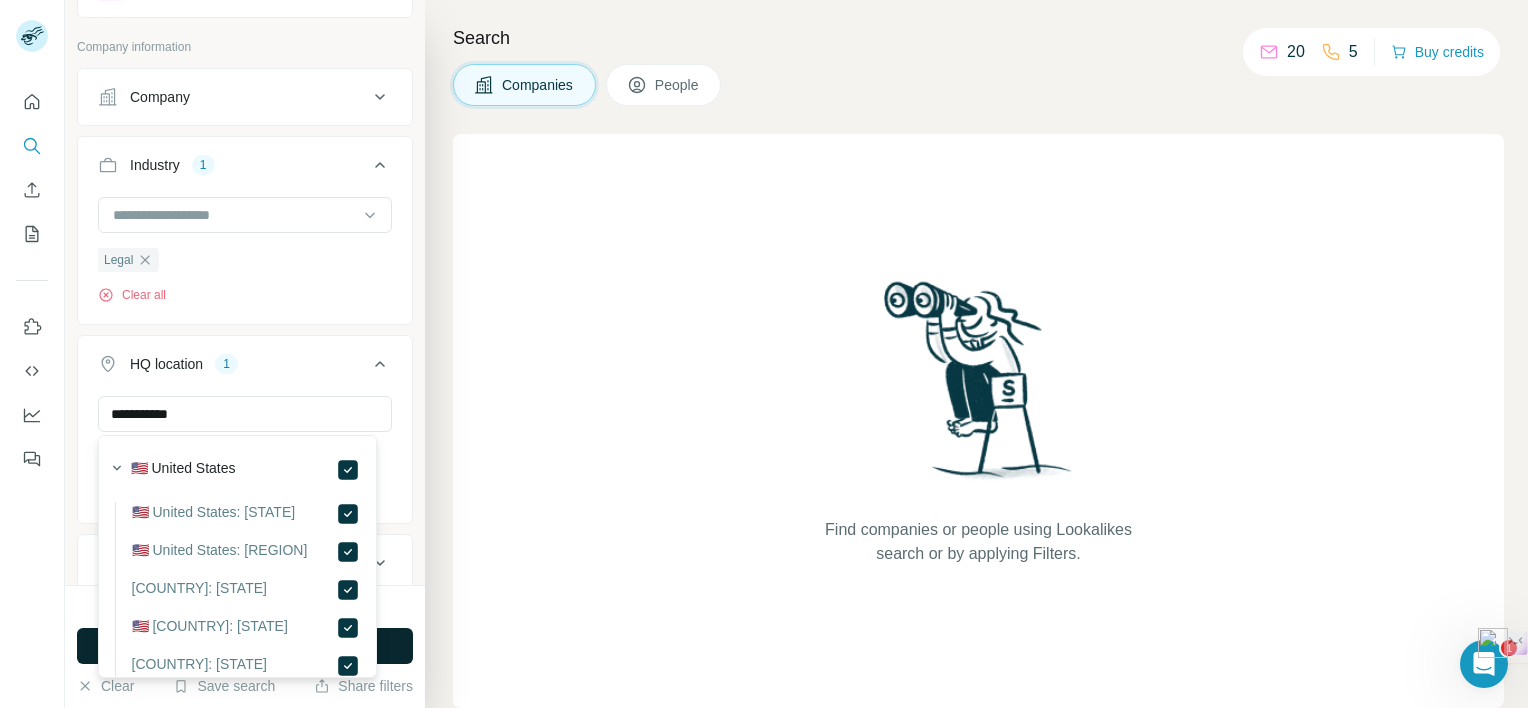 type 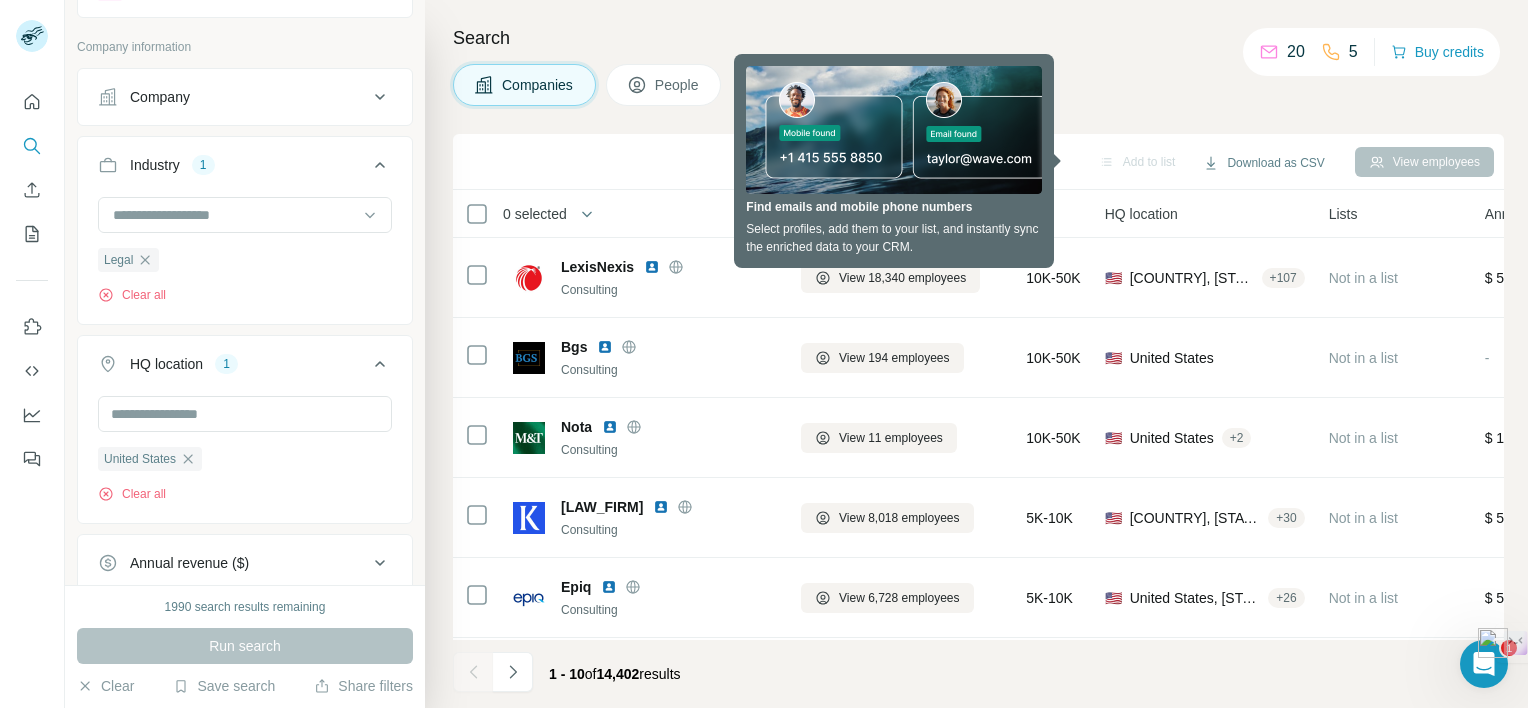 scroll, scrollTop: 488, scrollLeft: 0, axis: vertical 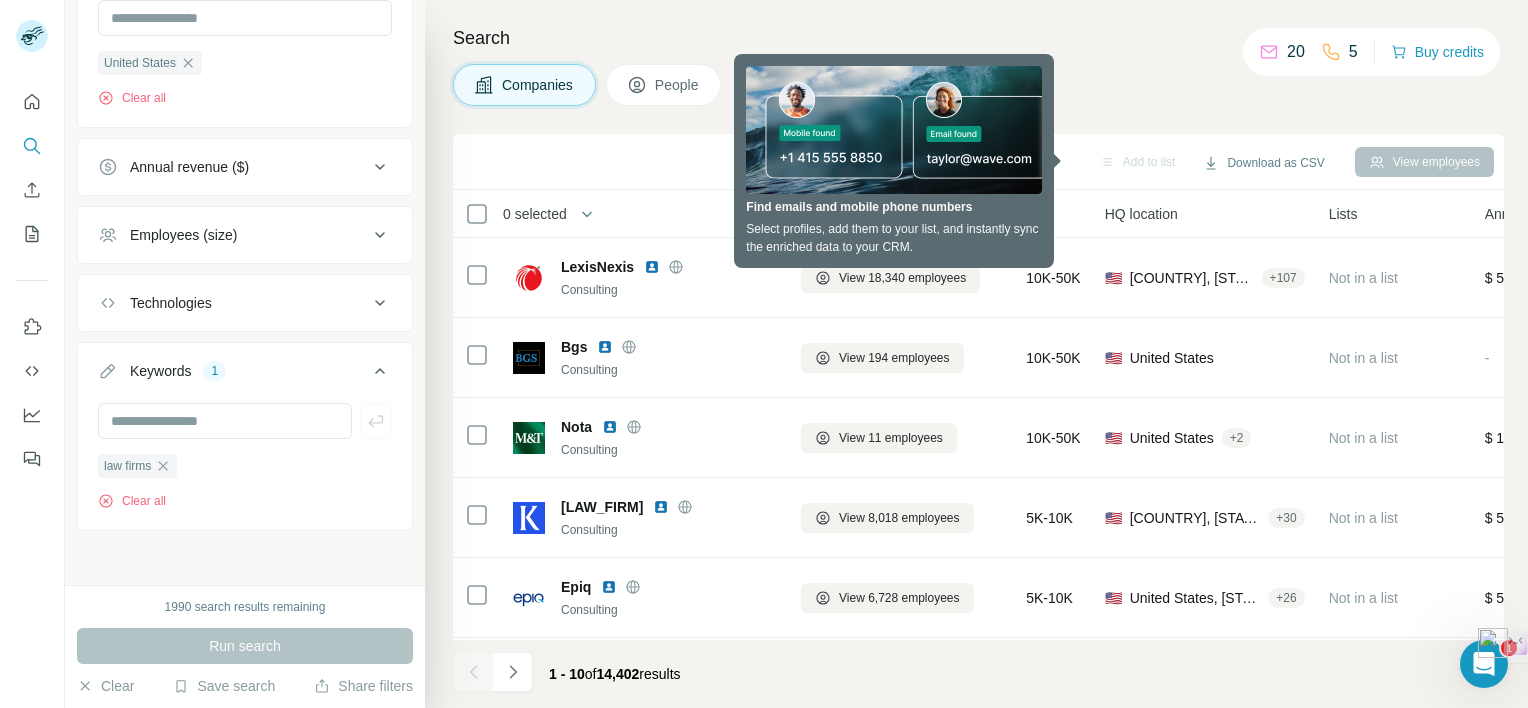 click on "Employees (size)" at bounding box center (245, 235) 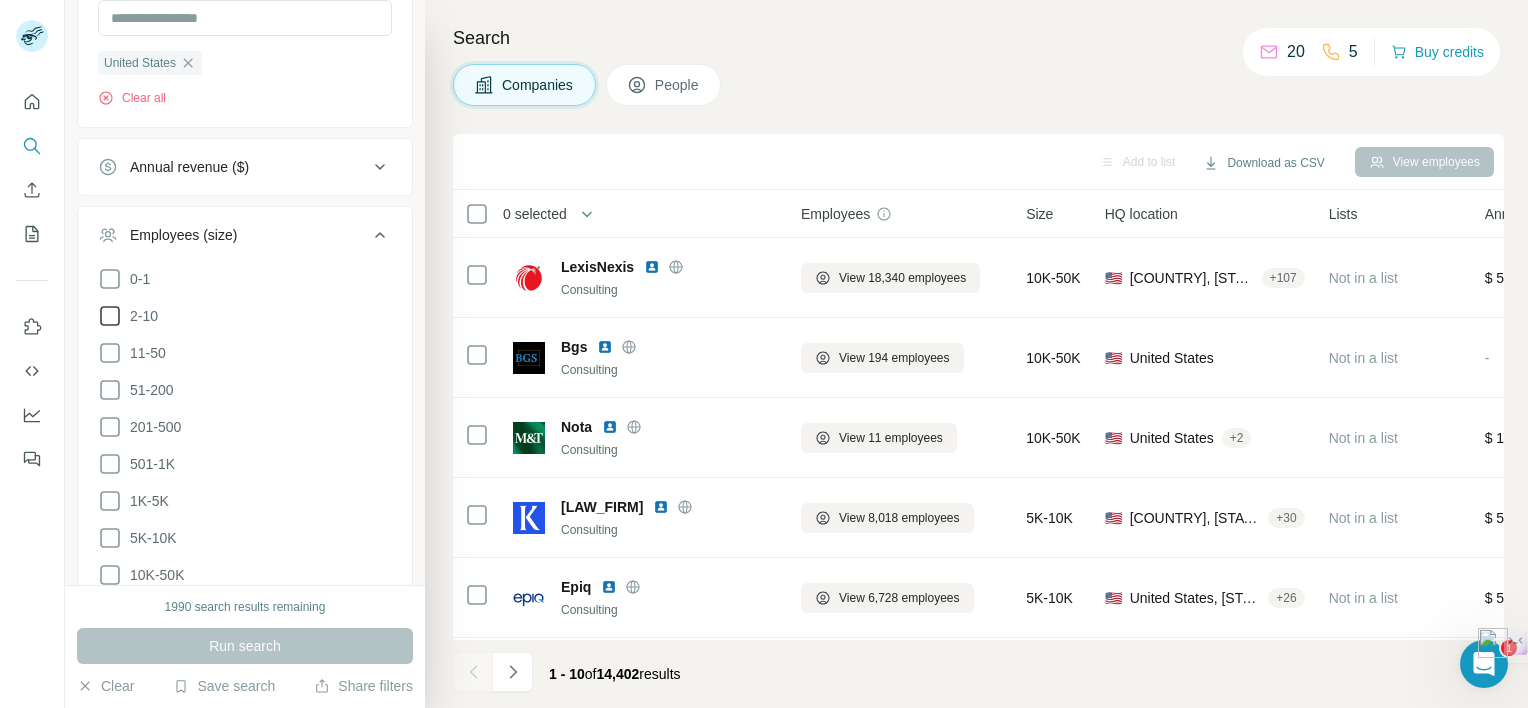 click 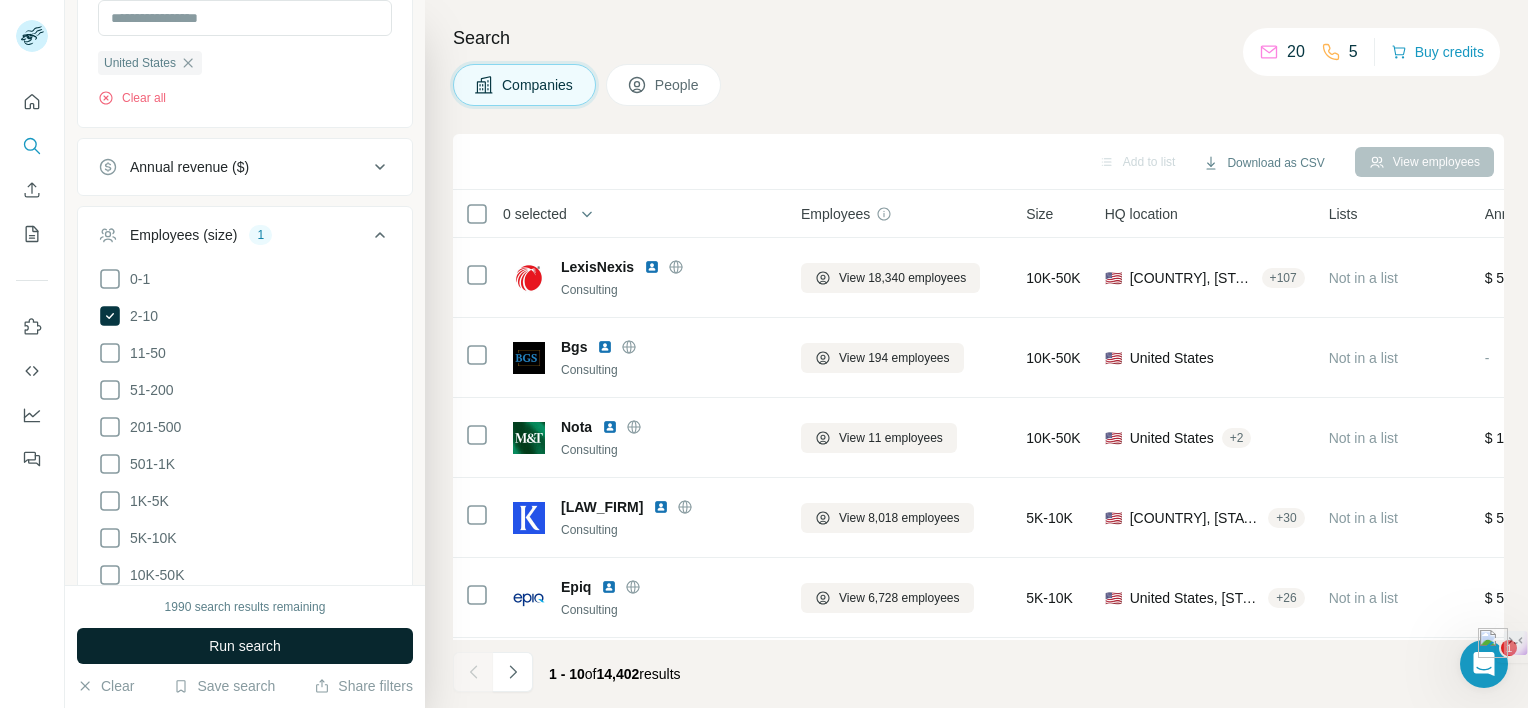 click on "Run search" at bounding box center (245, 646) 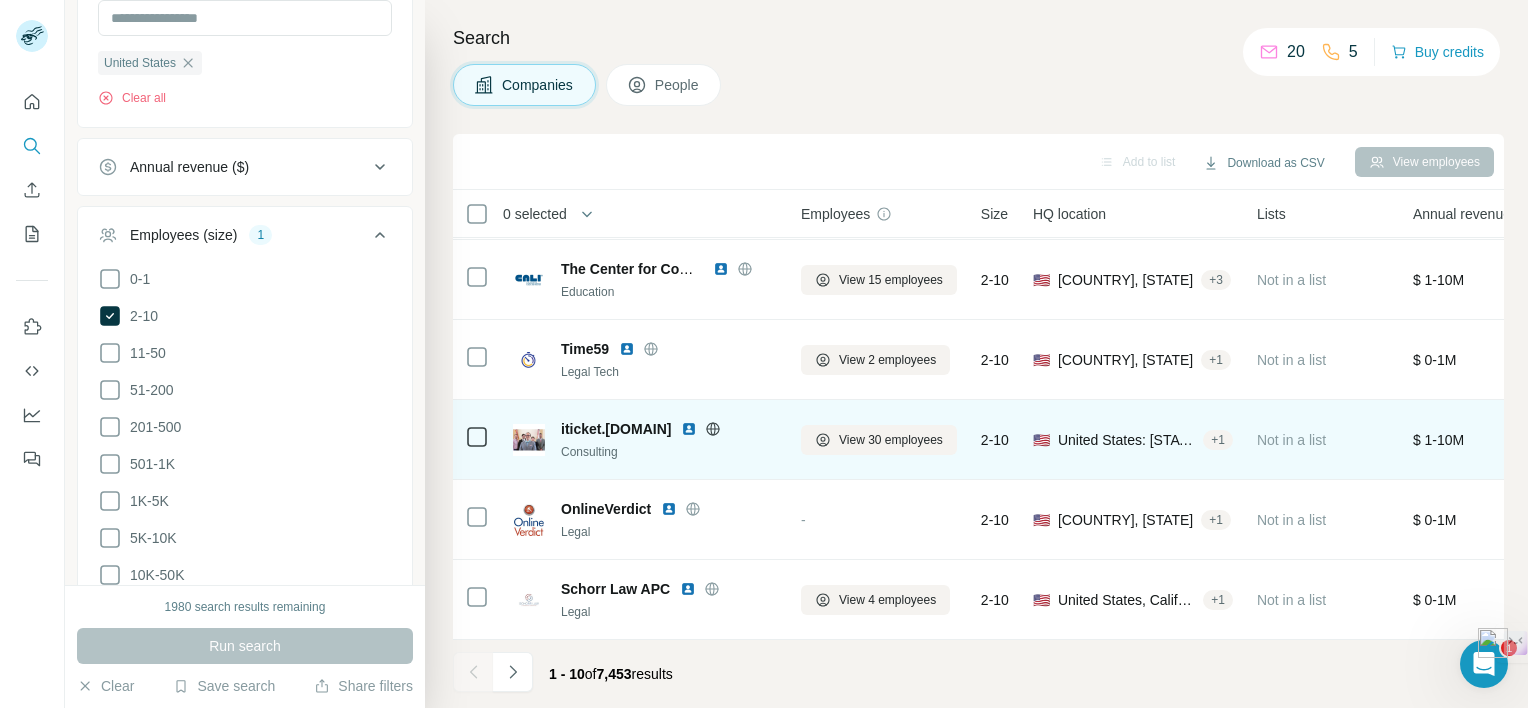 scroll, scrollTop: 408, scrollLeft: 0, axis: vertical 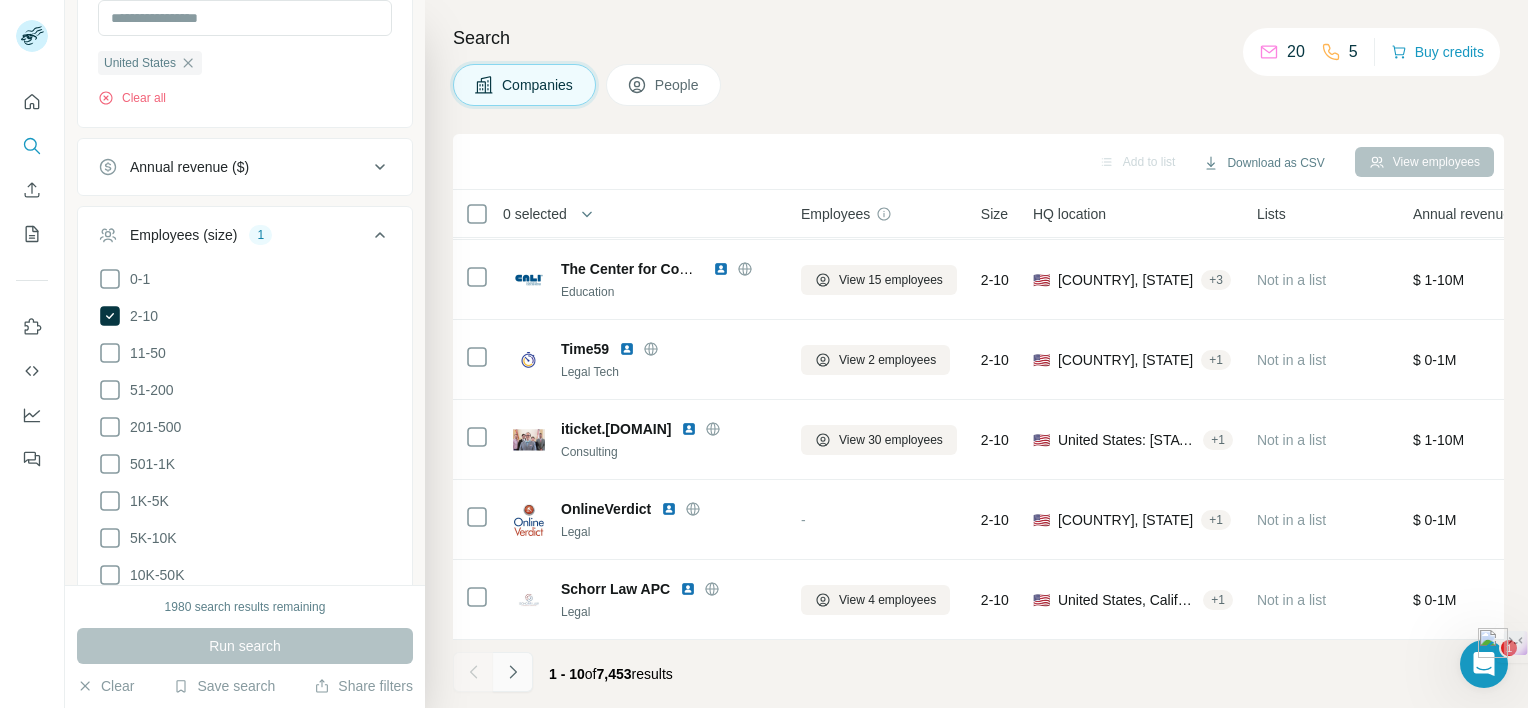click at bounding box center [513, 672] 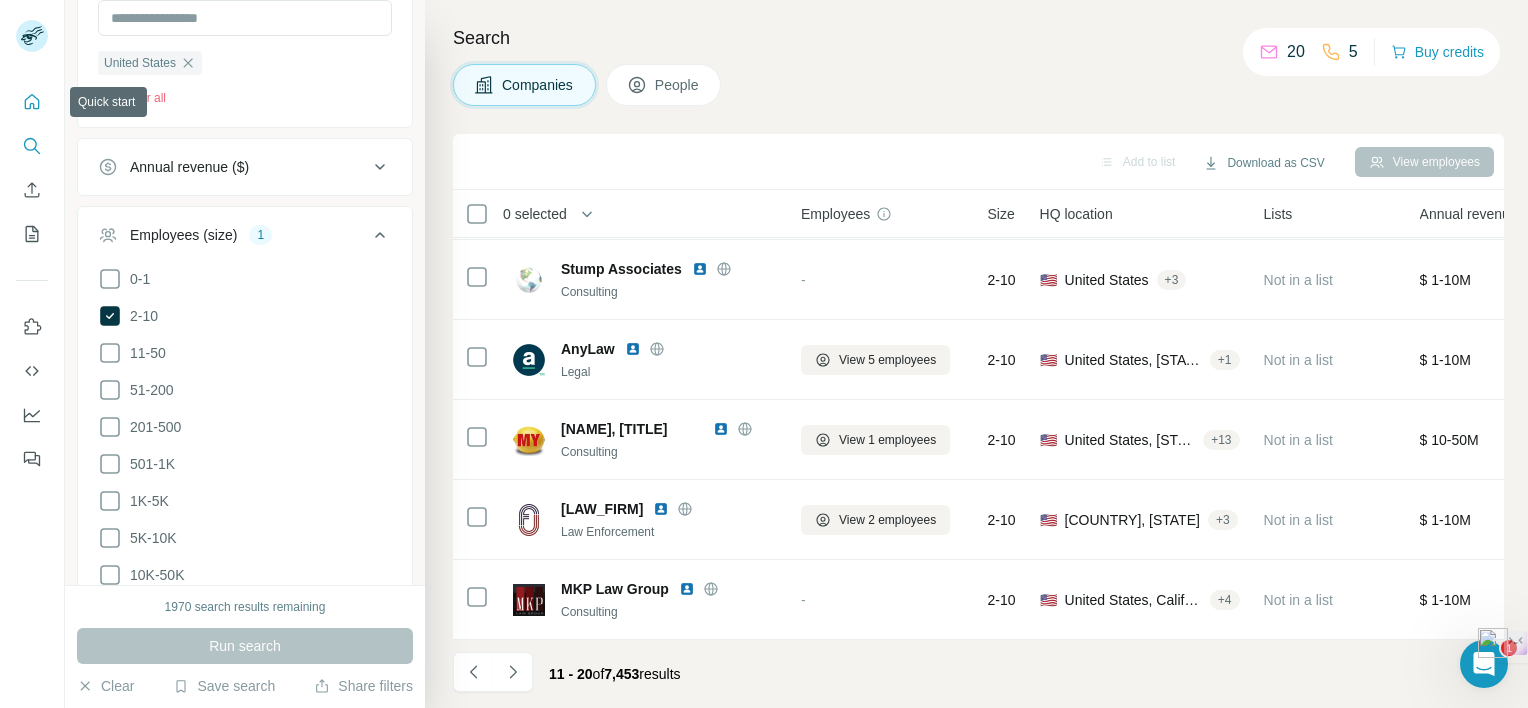 click 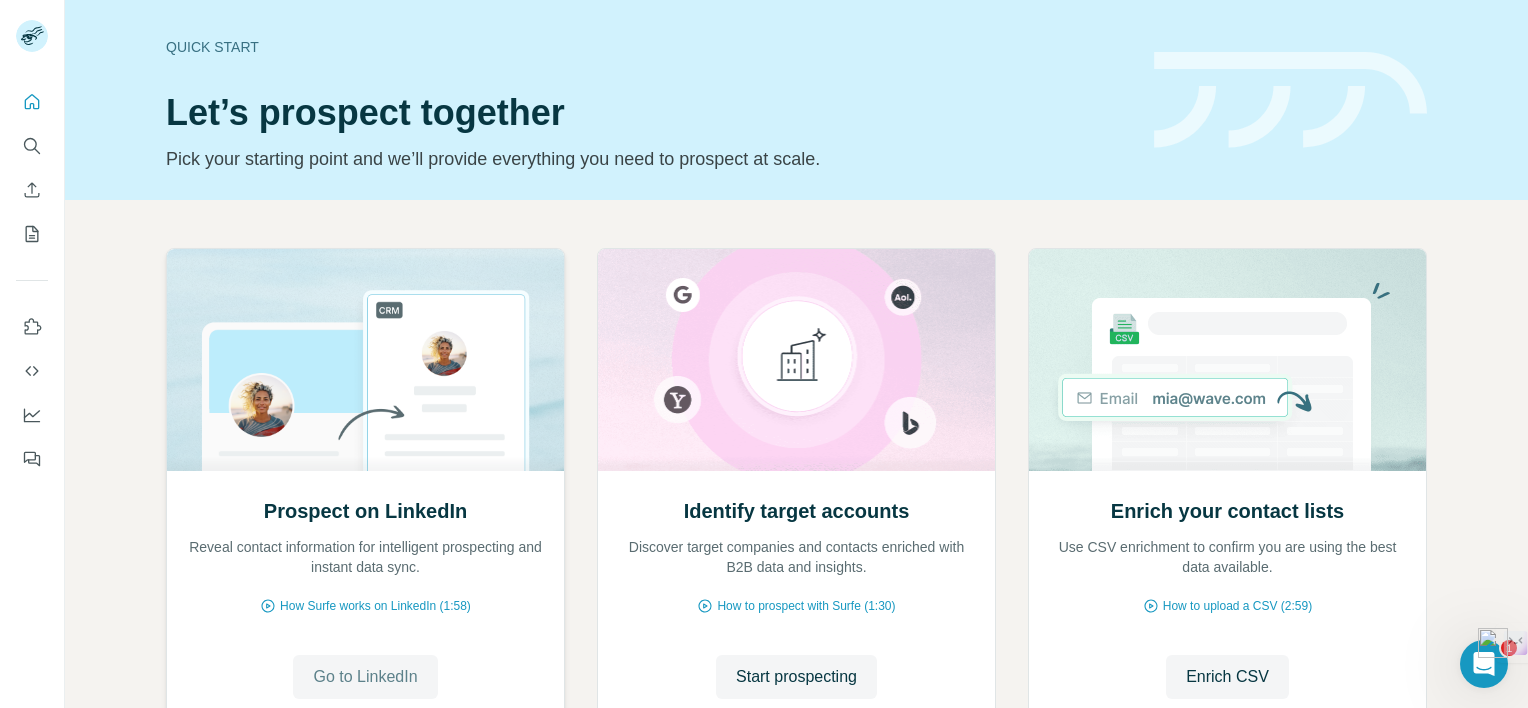 click on "Go to LinkedIn" at bounding box center [365, 677] 